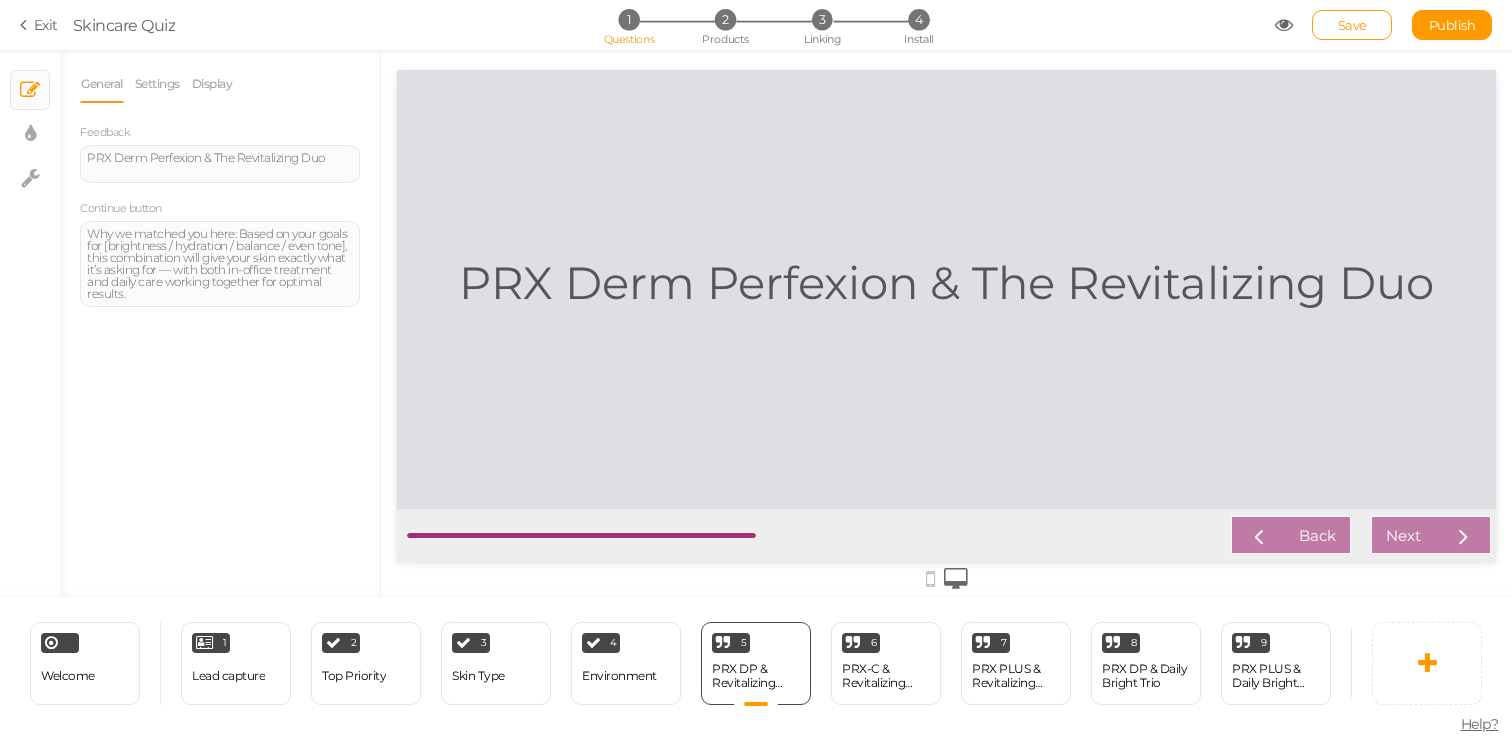 scroll, scrollTop: 0, scrollLeft: 0, axis: both 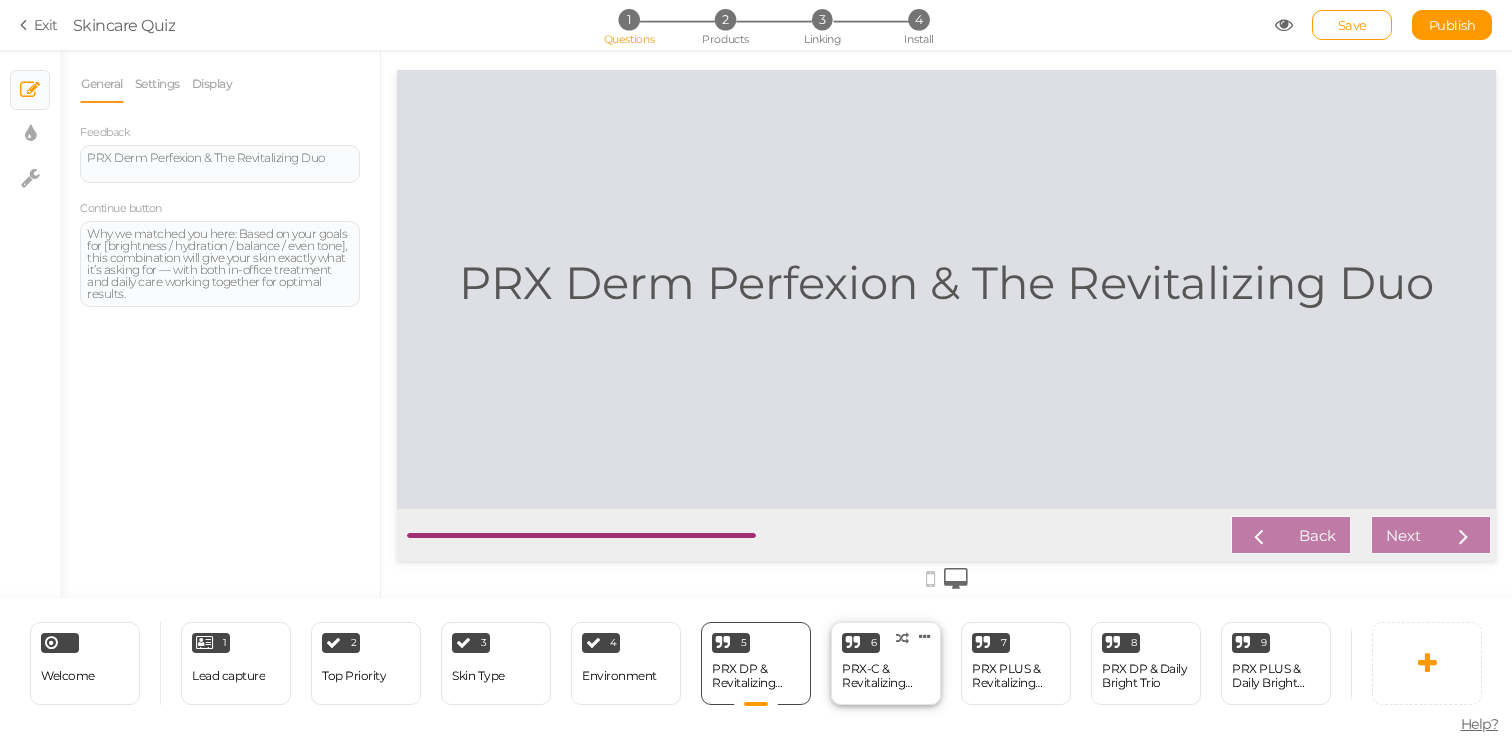 click on "PRX-C & Revitalizing Duo" at bounding box center (886, 676) 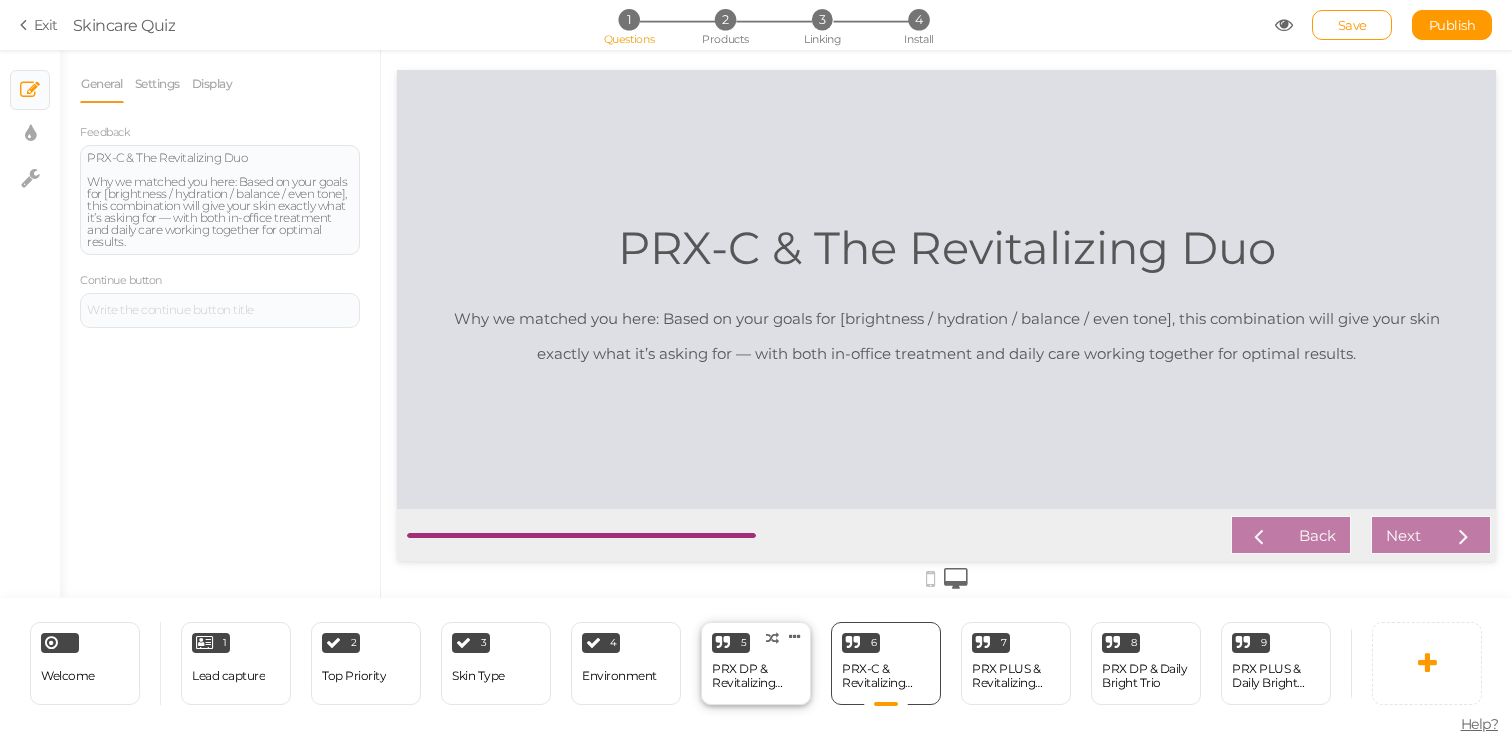 click on "PRX DP & Revitalizing Duo" at bounding box center [756, 676] 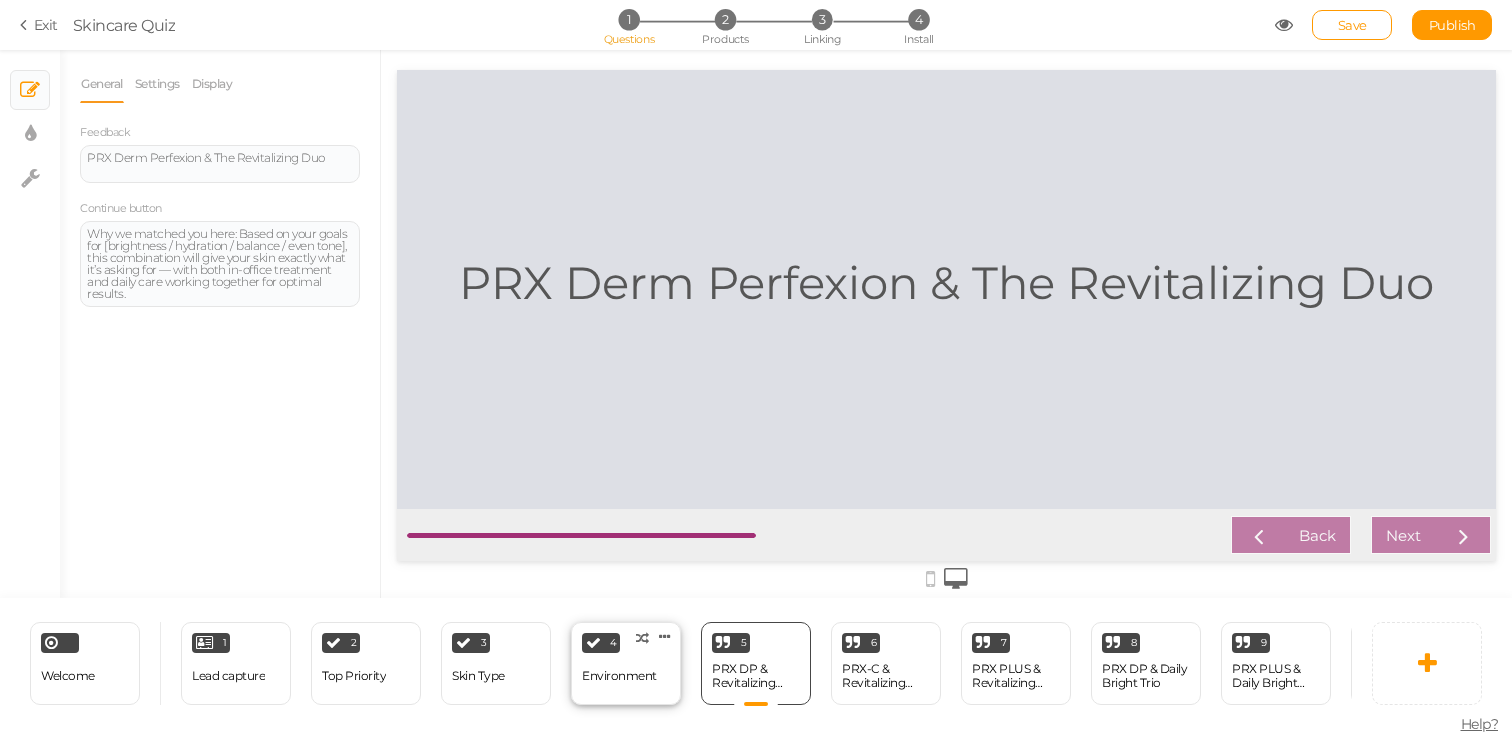 click on "Environment" at bounding box center [619, 676] 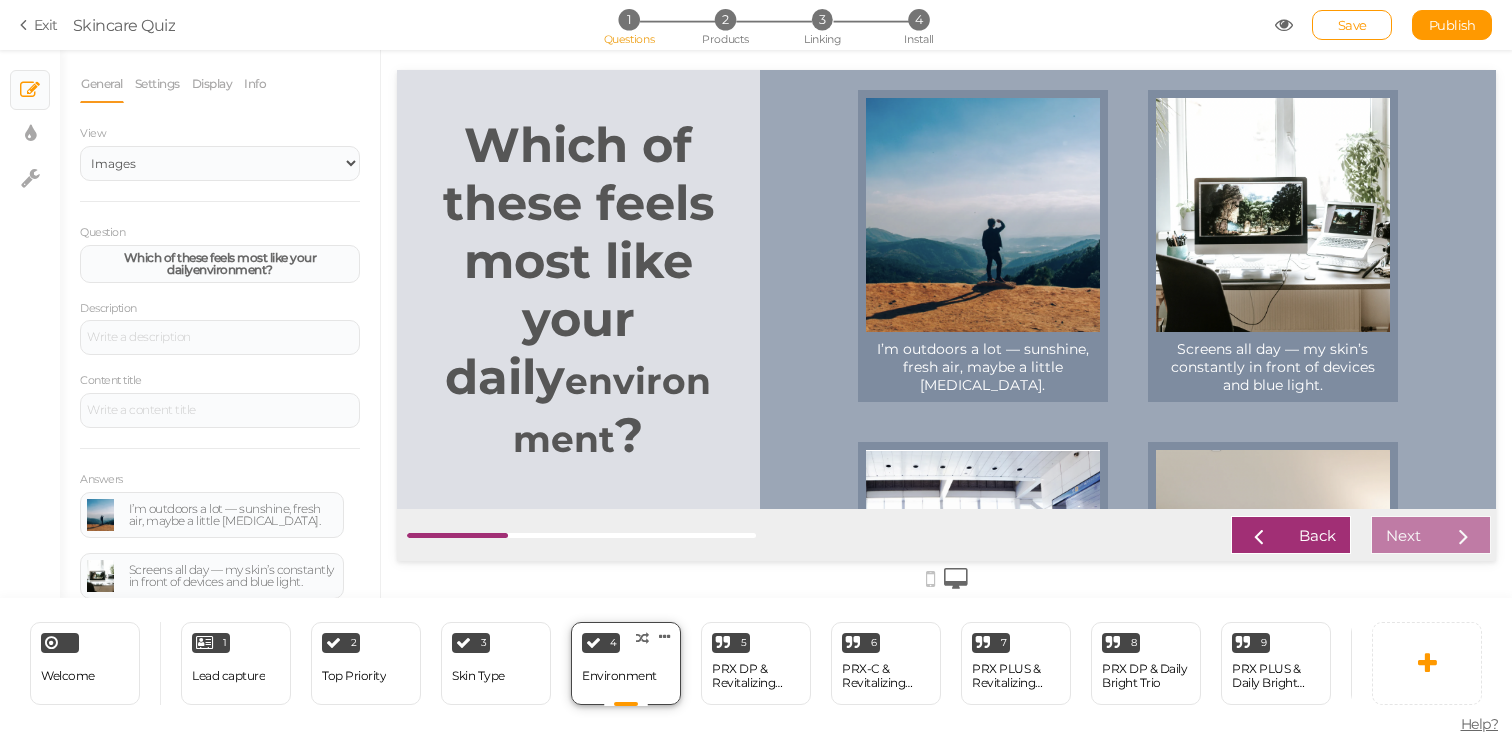 scroll, scrollTop: 0, scrollLeft: 0, axis: both 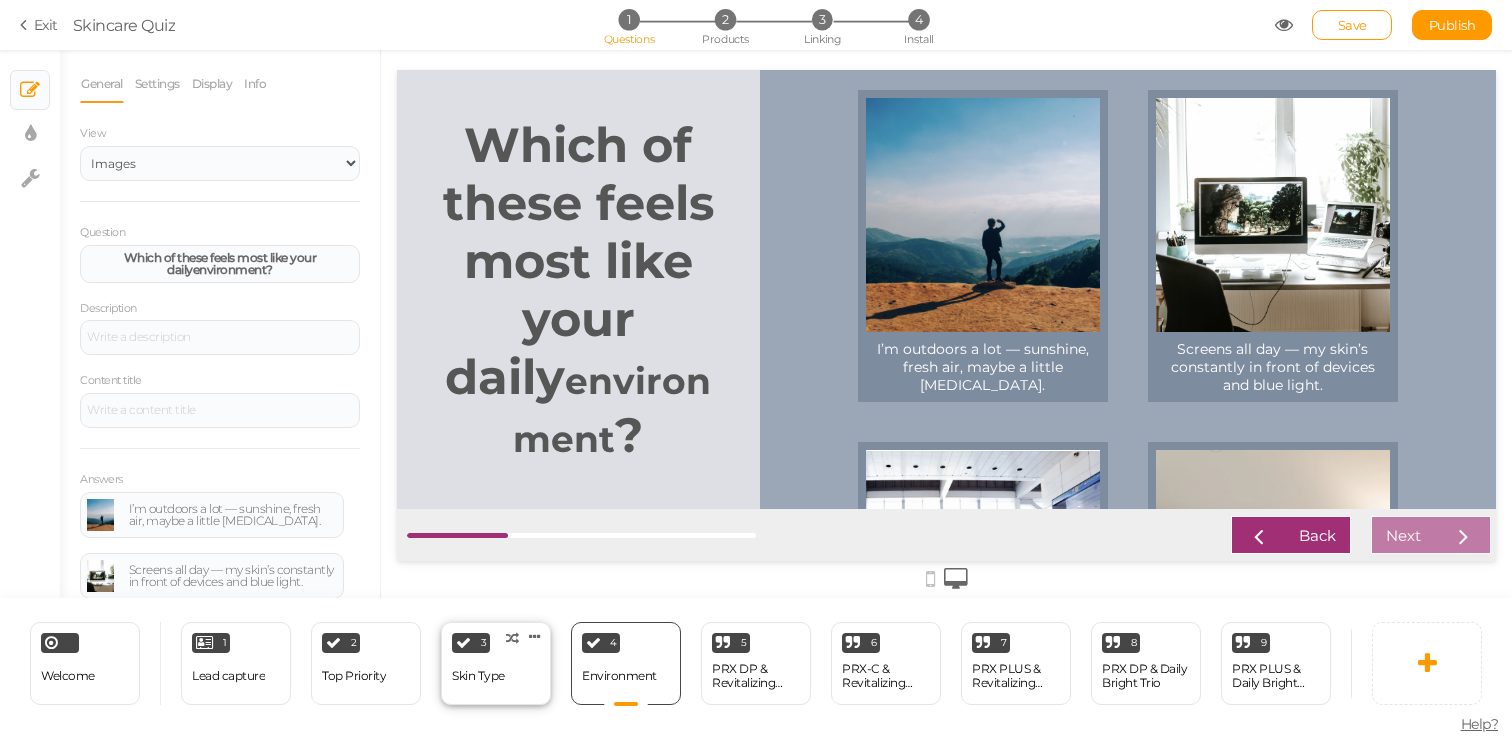 click on "Skin Type" at bounding box center (478, 676) 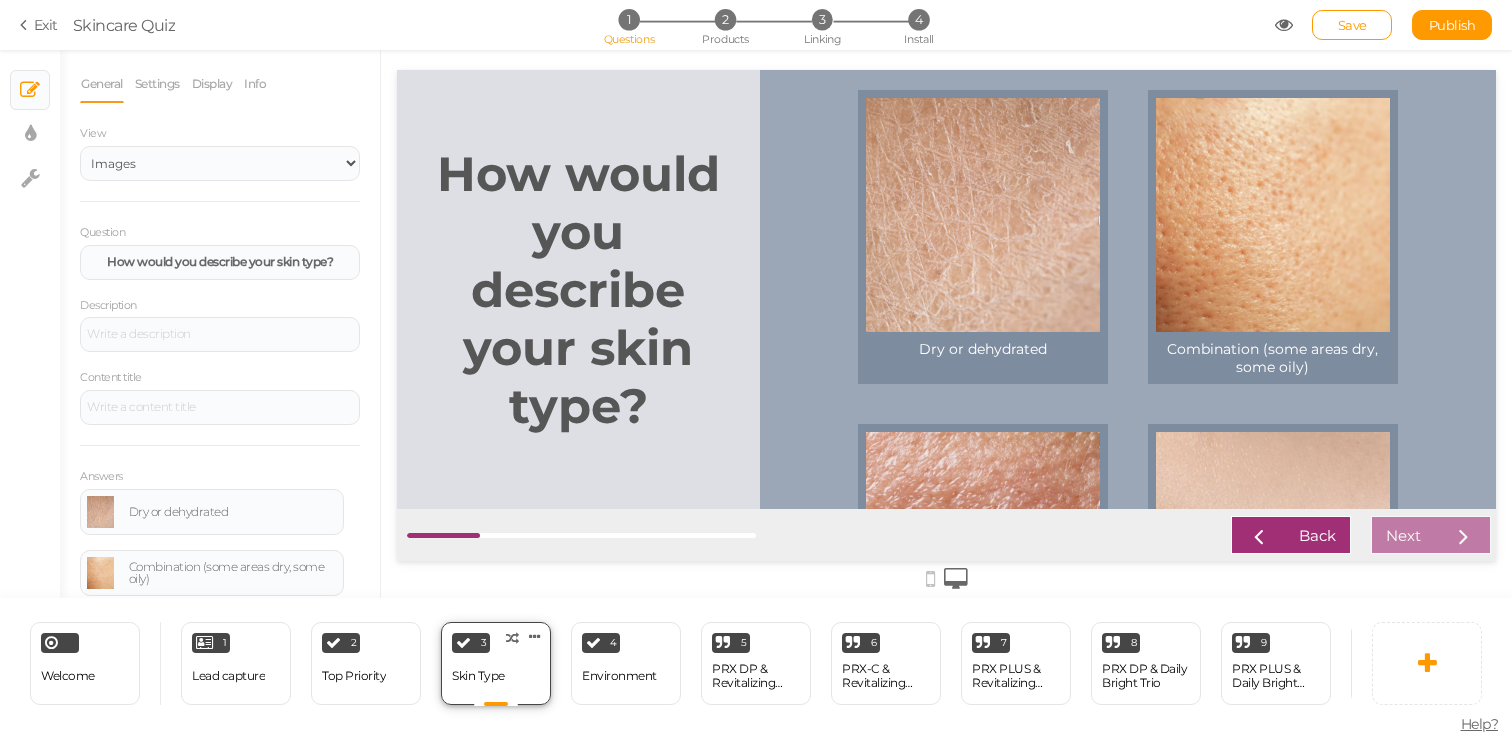scroll, scrollTop: 0, scrollLeft: 0, axis: both 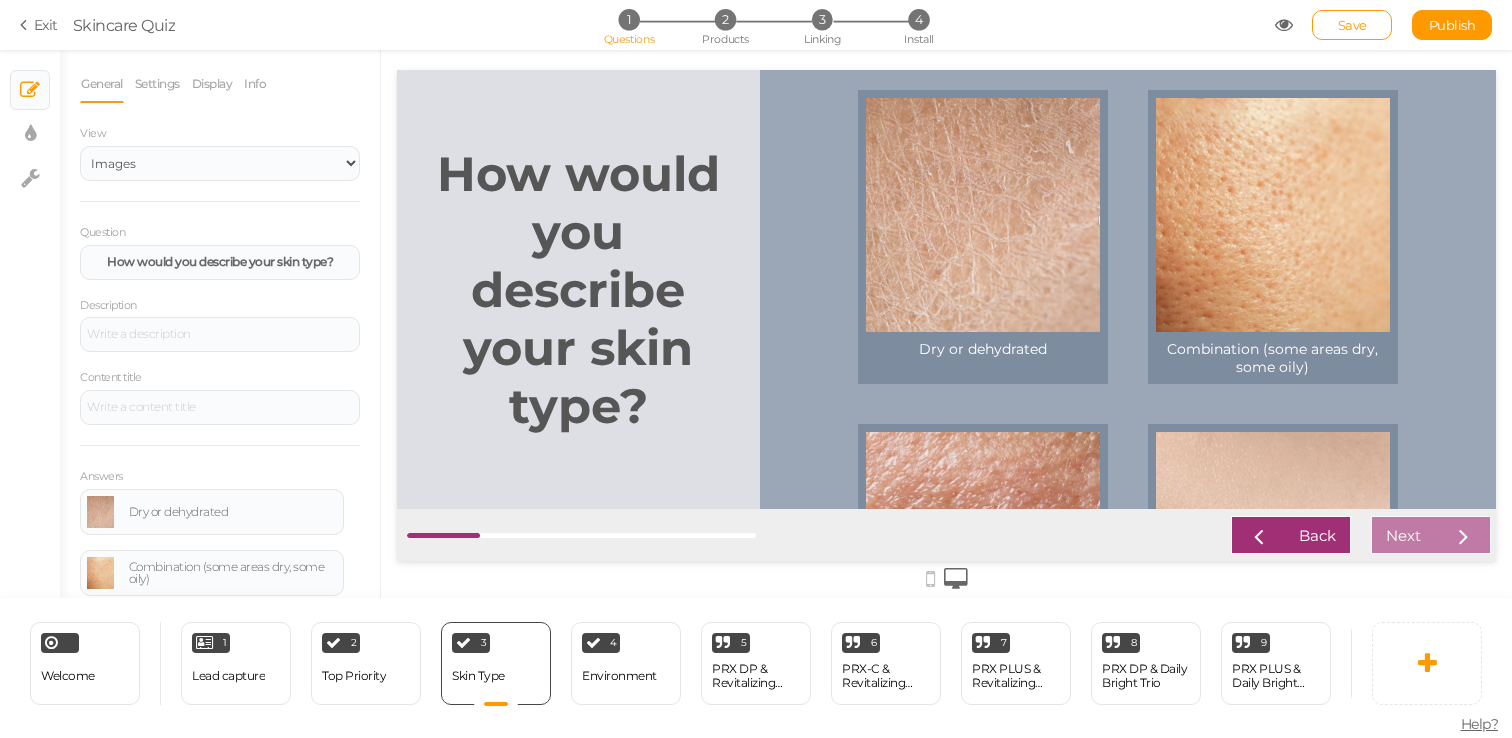 click at bounding box center [1284, 25] 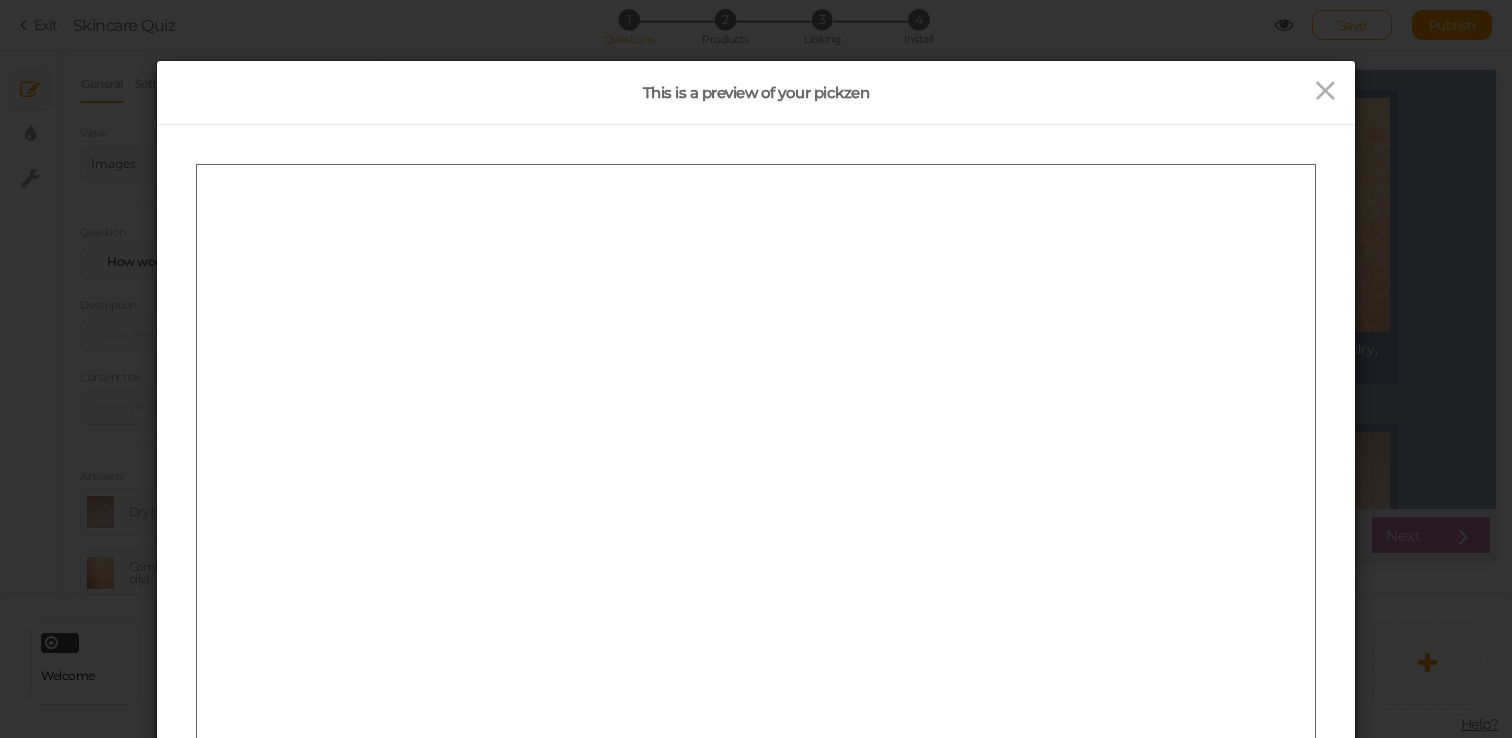 scroll, scrollTop: 0, scrollLeft: 0, axis: both 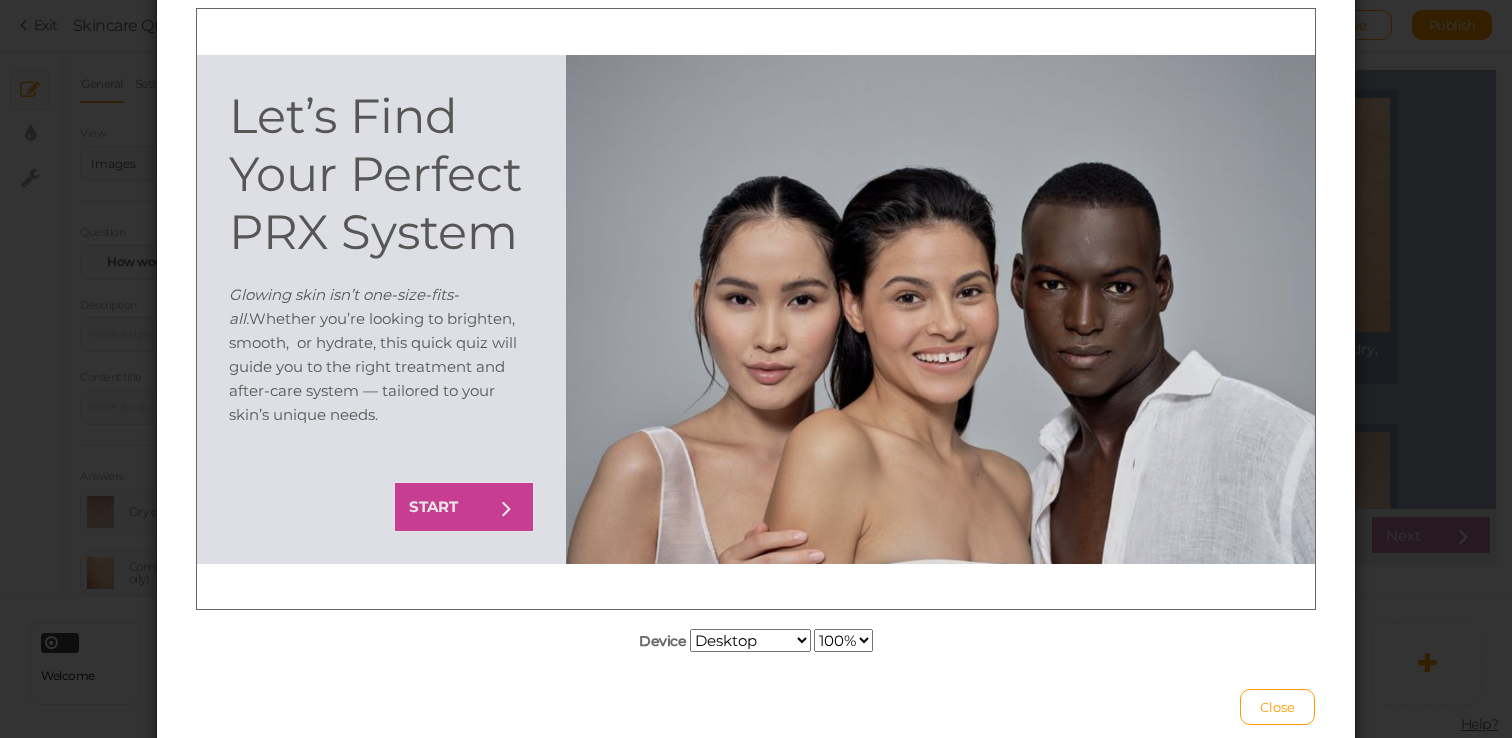 click at bounding box center [506, 506] 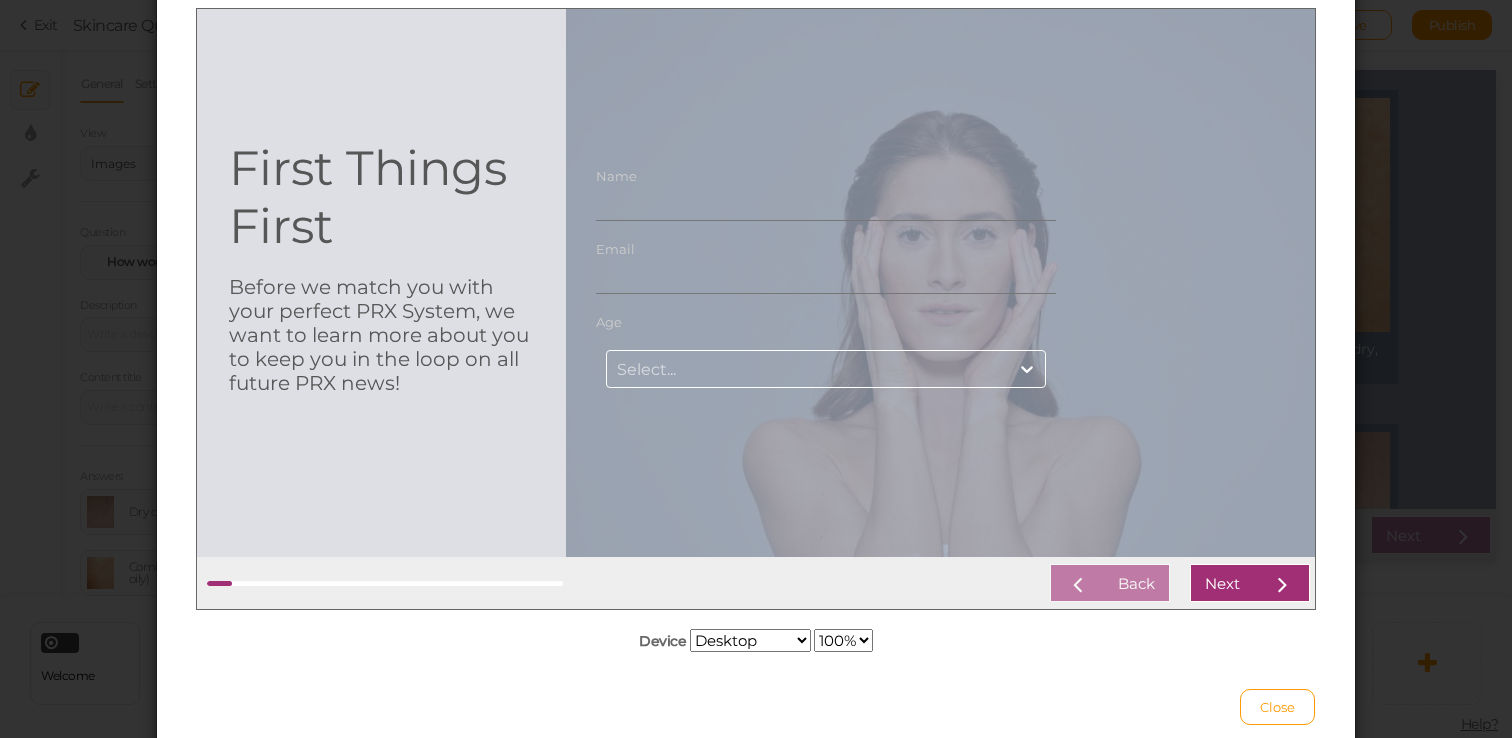 click on "Select..." at bounding box center [808, 368] 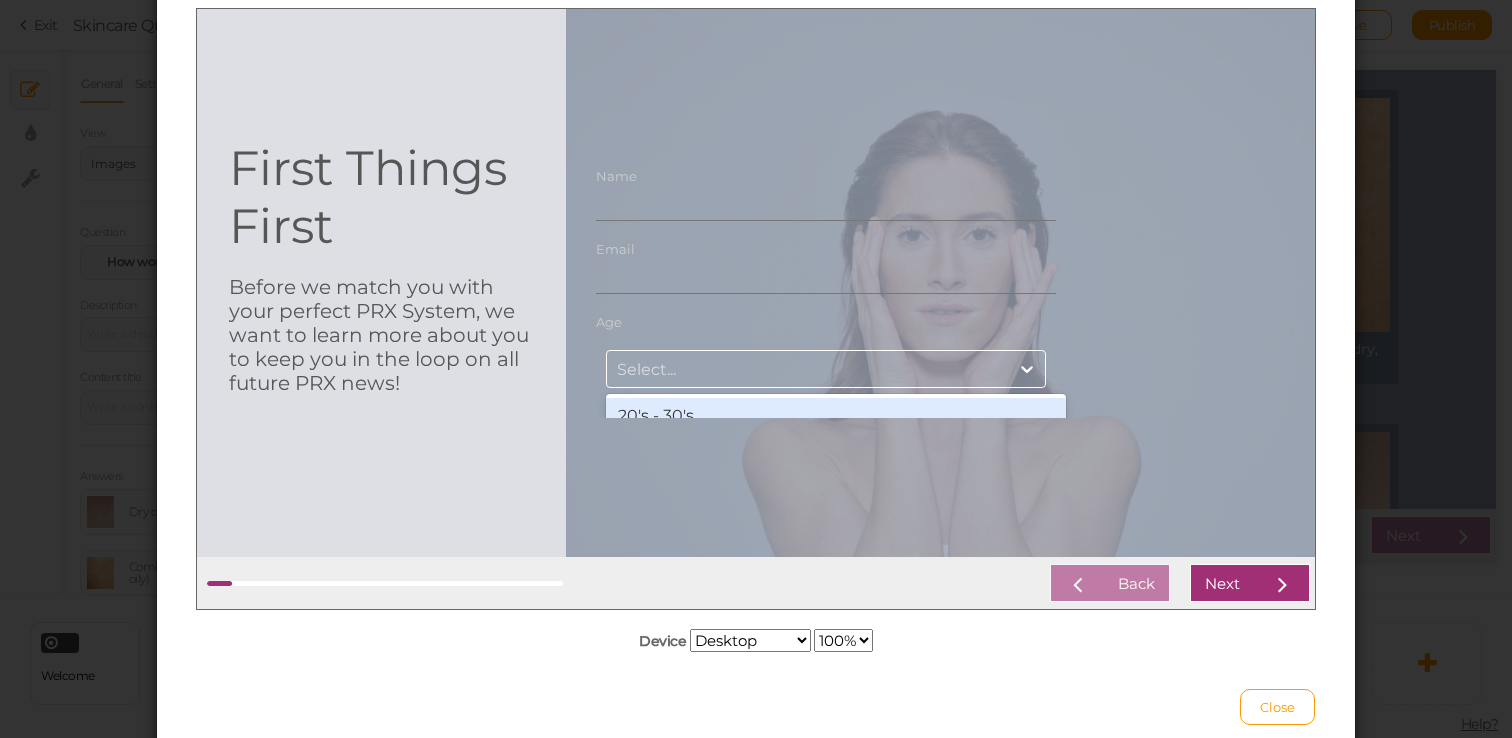 click on "20's - 30's" at bounding box center [836, 414] 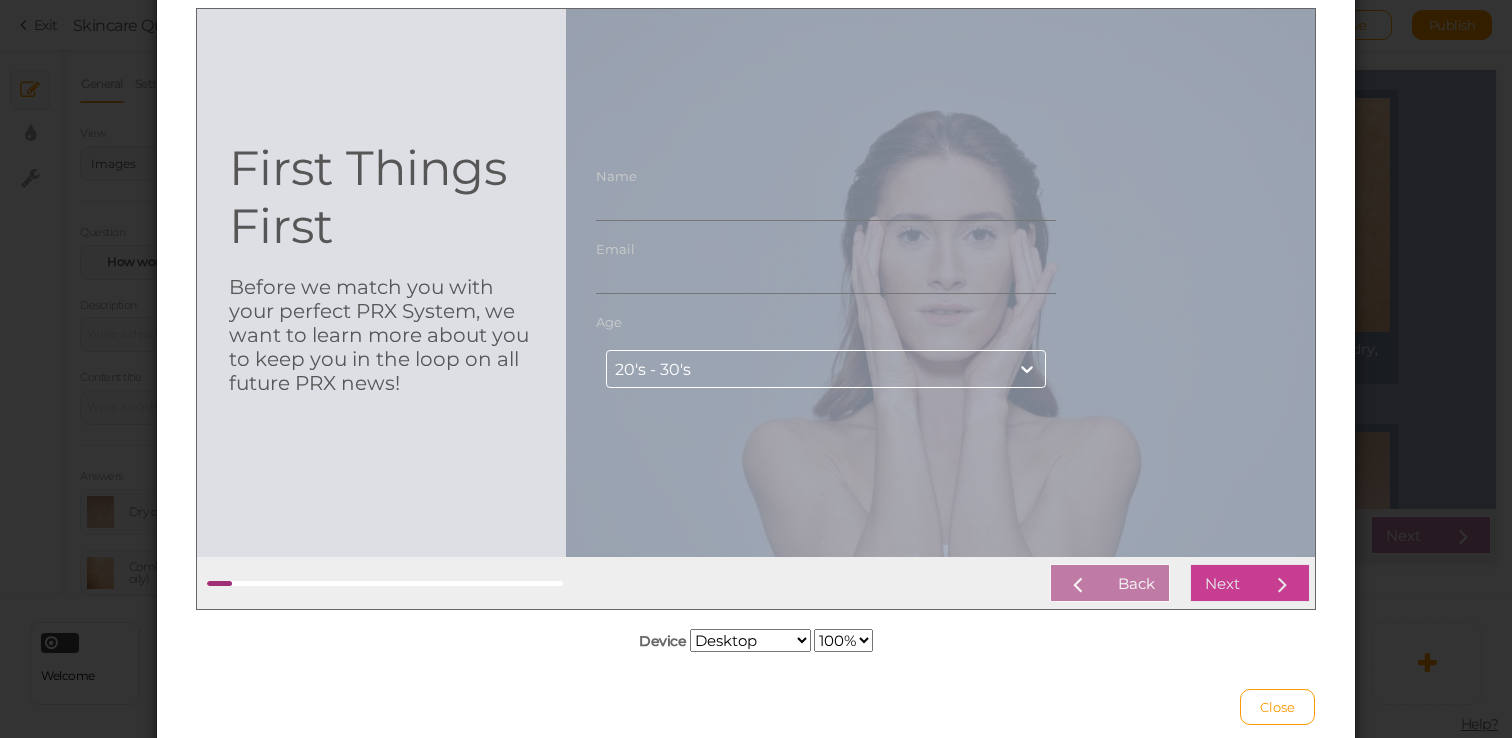 click on "Next" at bounding box center (1250, 582) 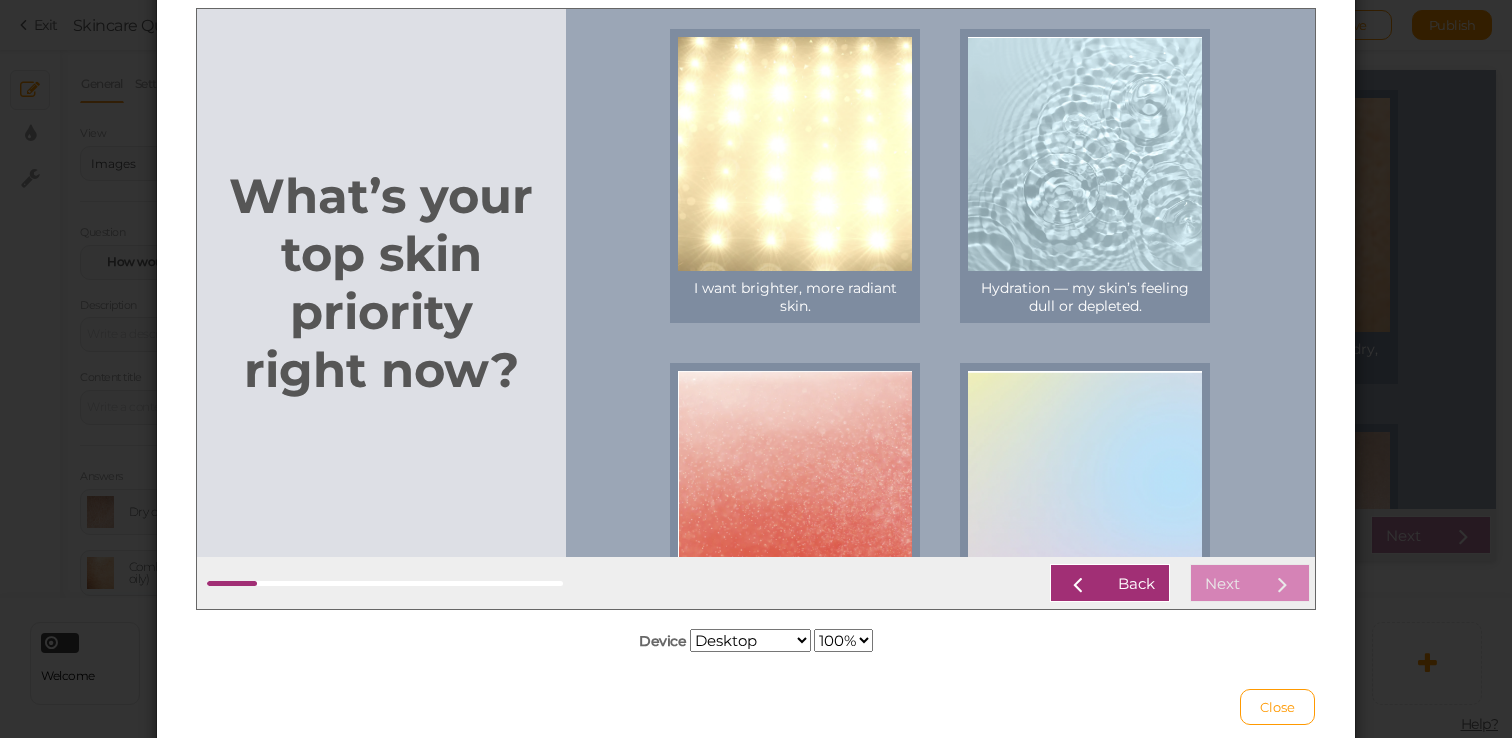 click on "Back Next" at bounding box center [939, 582] 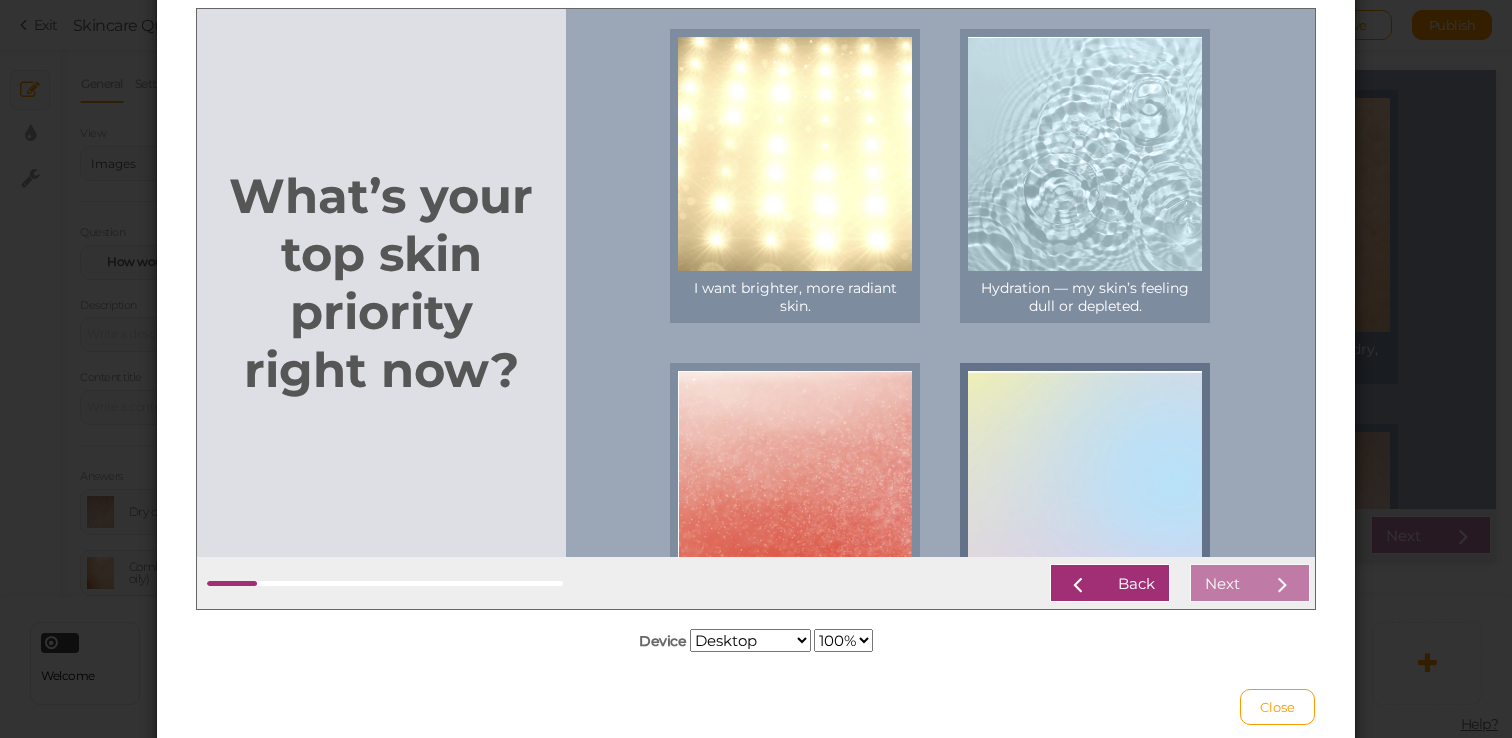 click at bounding box center (1085, 487) 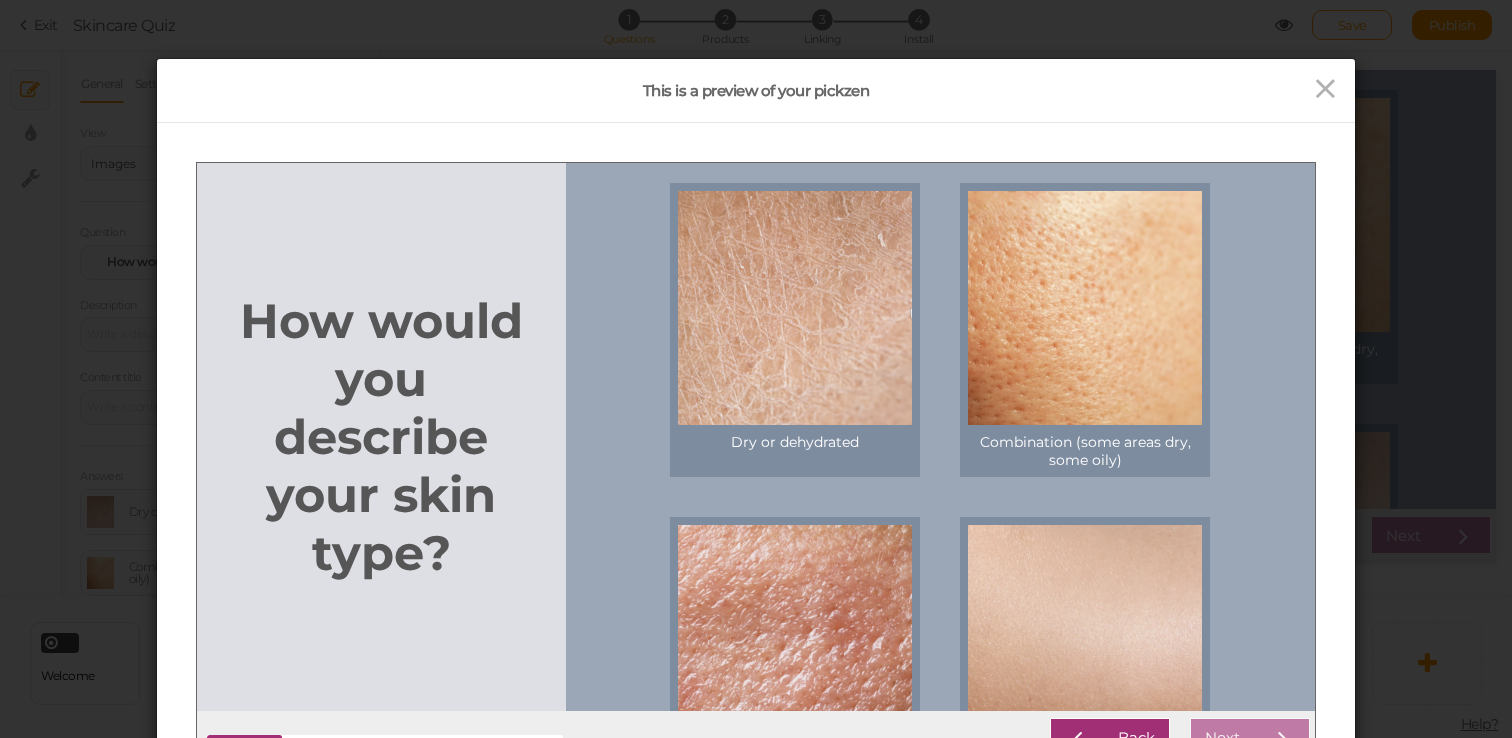 scroll, scrollTop: 0, scrollLeft: 0, axis: both 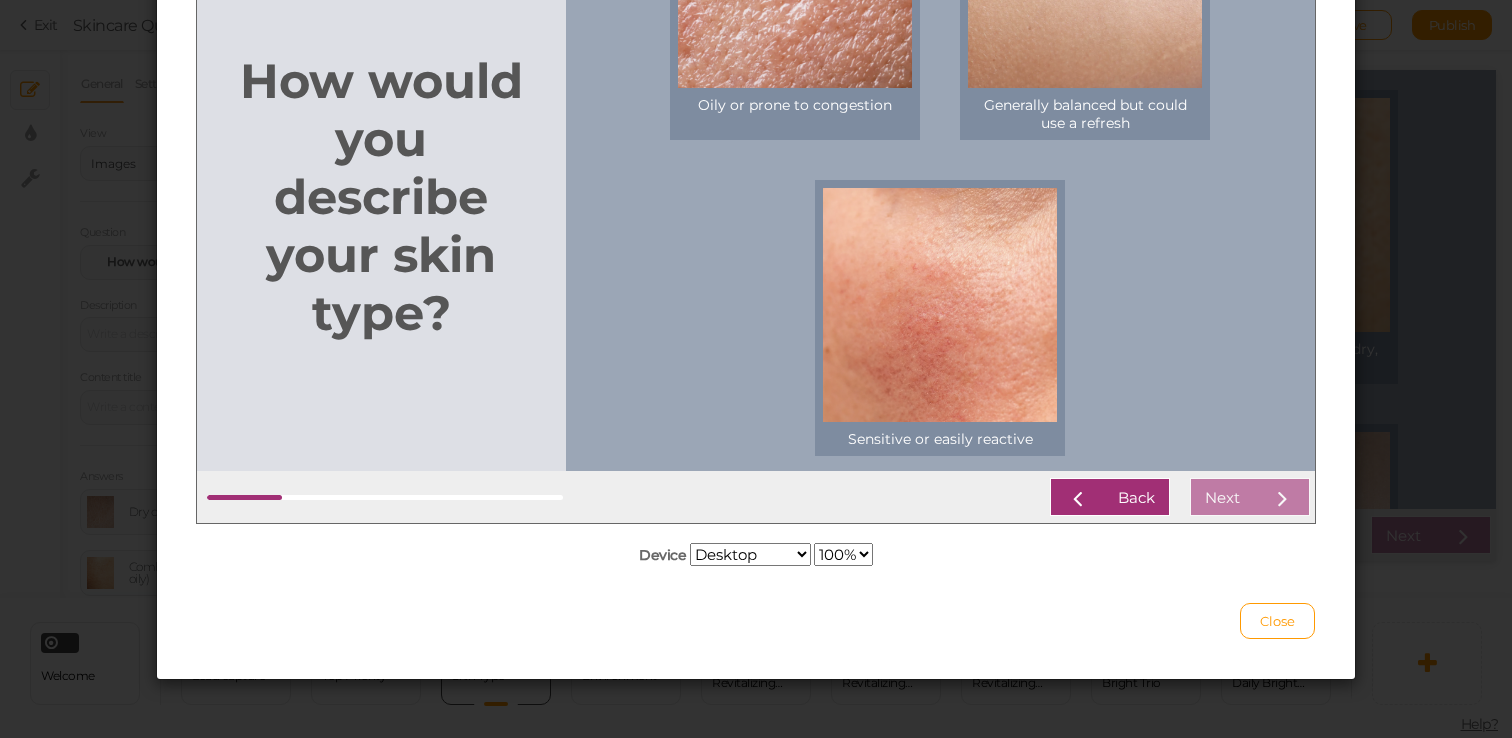click on "Device     Desktop Small mobile Large mobile       100% 75% 50% 25%" at bounding box center [756, 556] 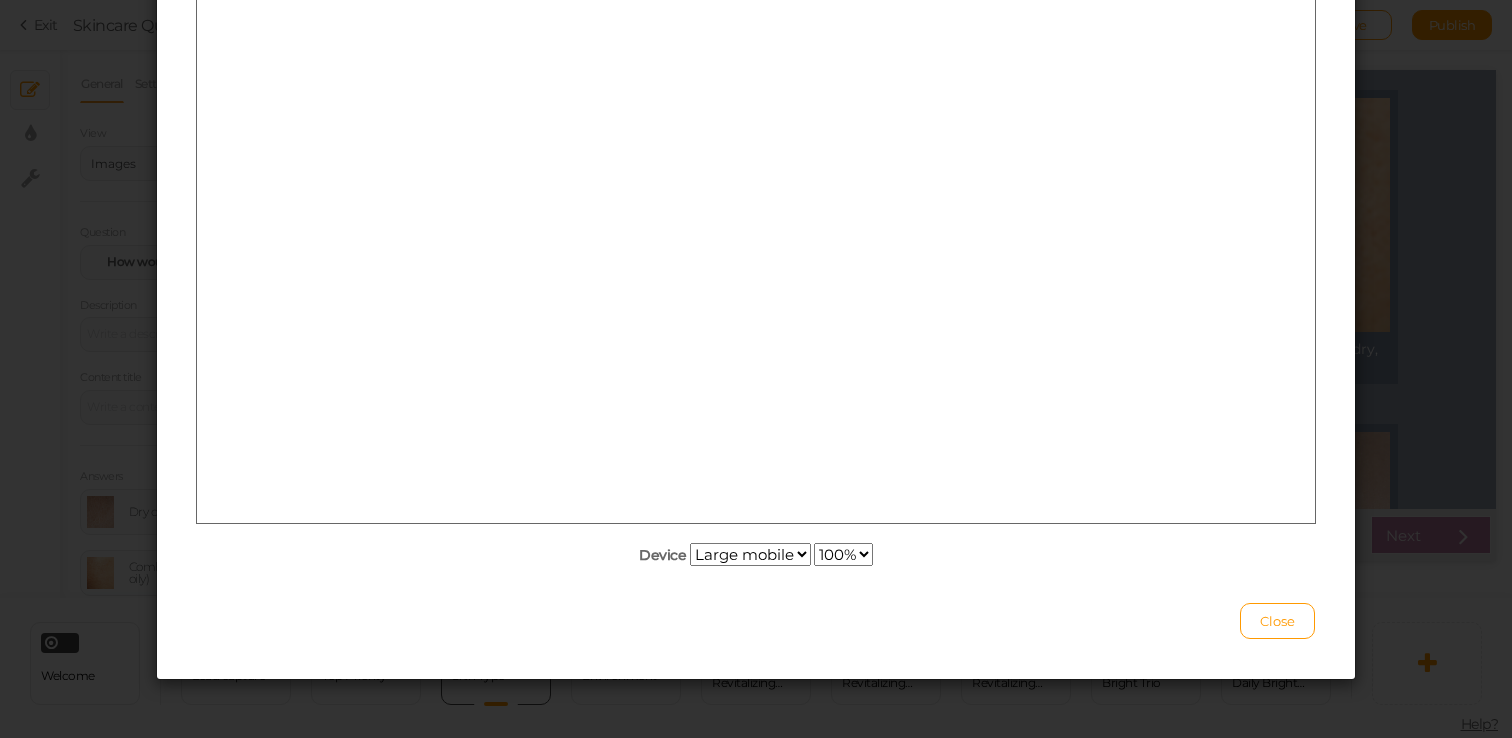 scroll, scrollTop: 0, scrollLeft: 0, axis: both 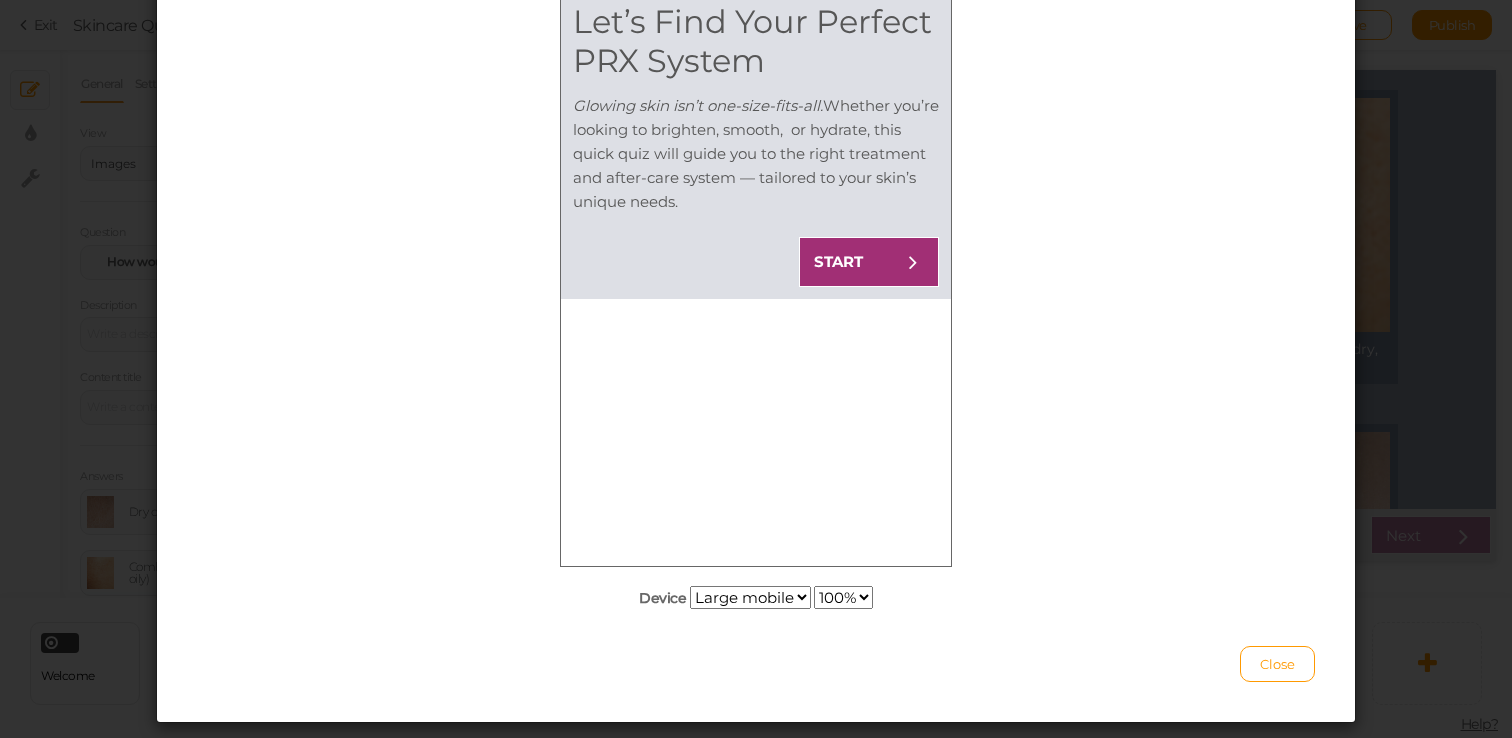 click on "Desktop Small mobile Large mobile" at bounding box center [750, 597] 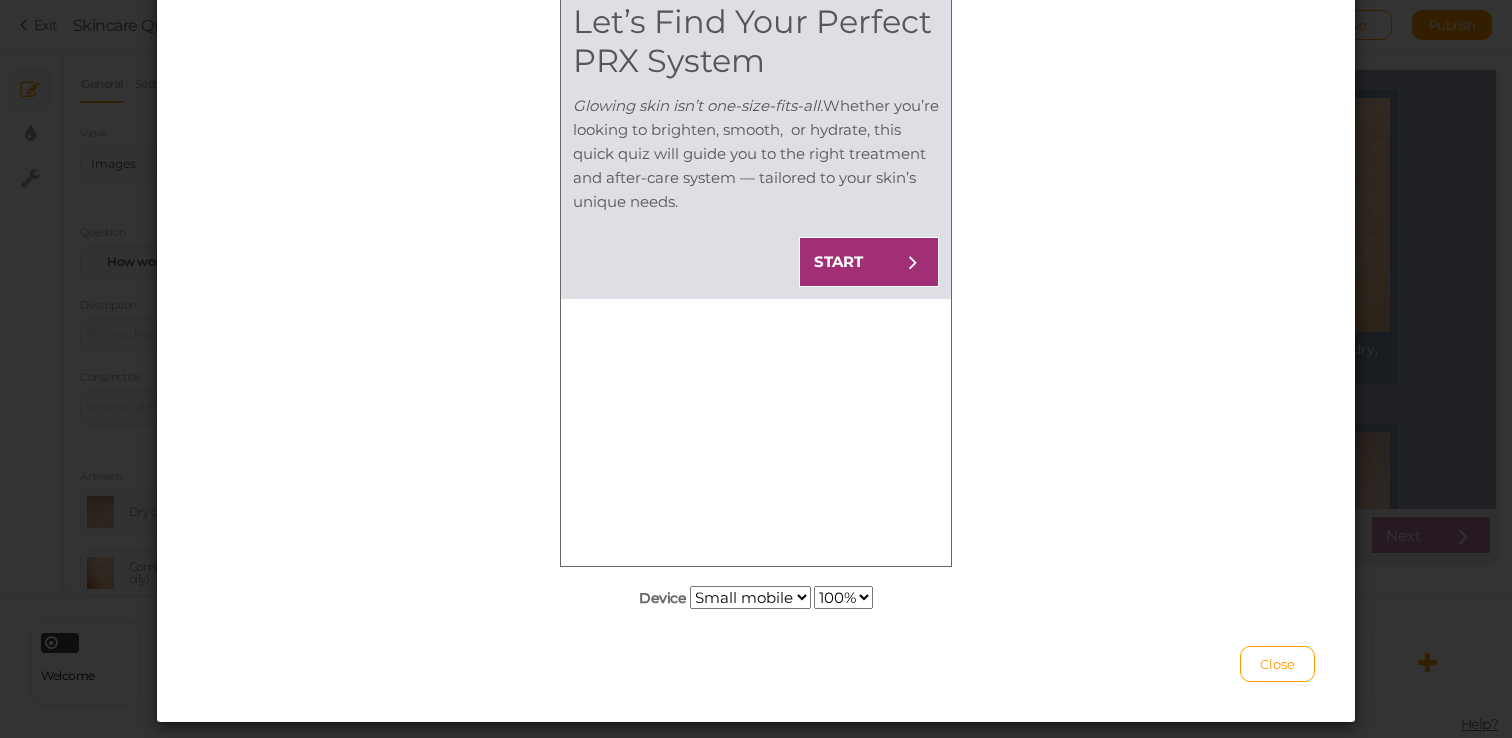 scroll, scrollTop: 282, scrollLeft: 0, axis: vertical 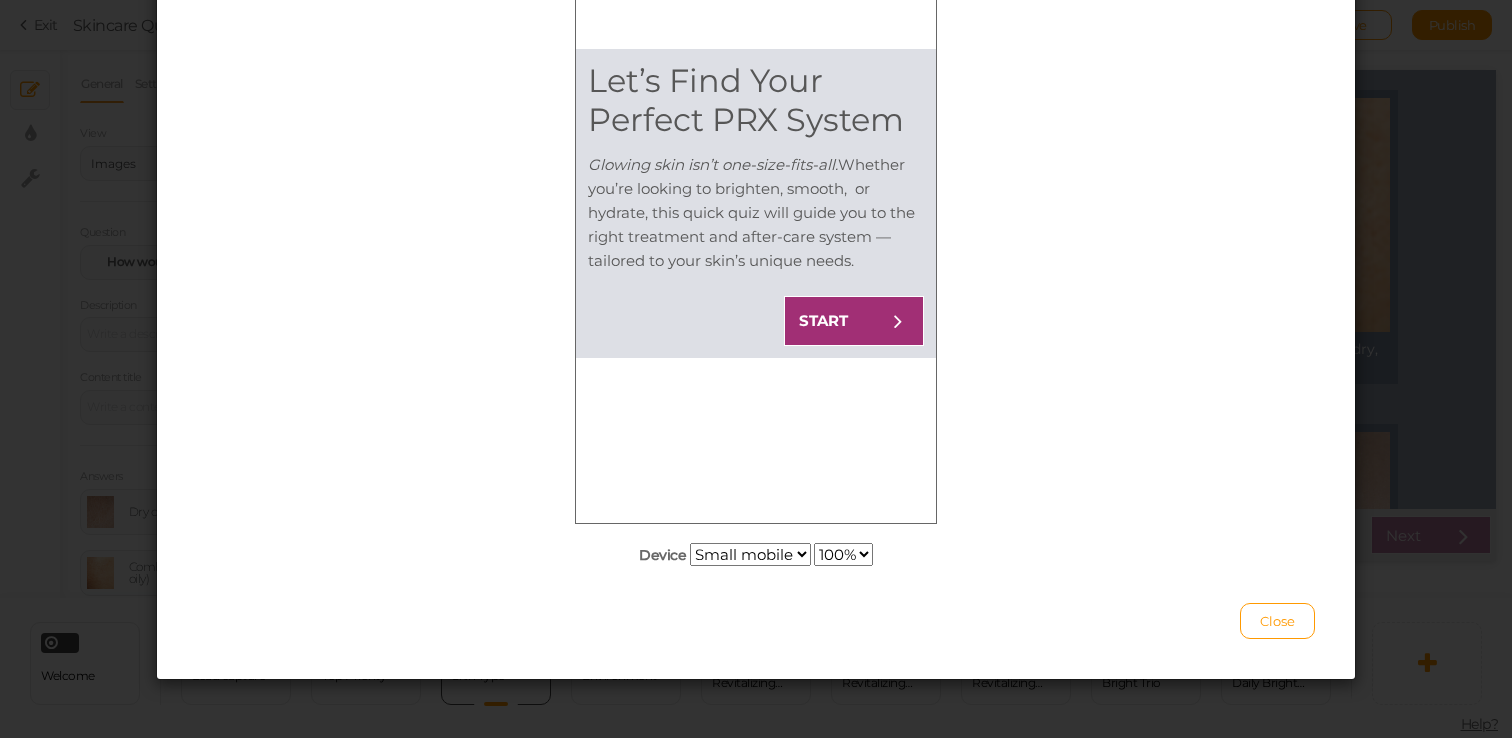click on "Desktop Small mobile Large mobile" at bounding box center (750, 554) 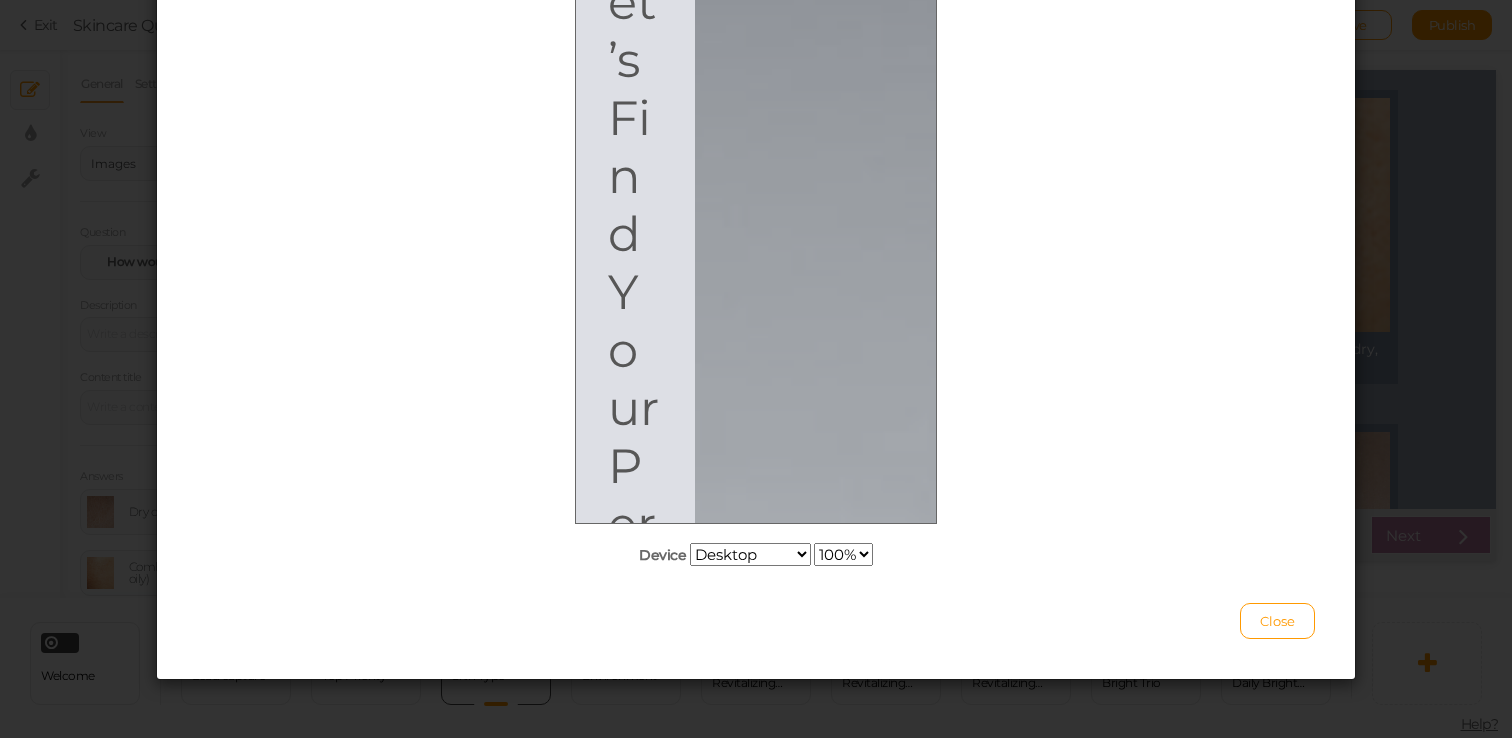 scroll, scrollTop: 0, scrollLeft: 0, axis: both 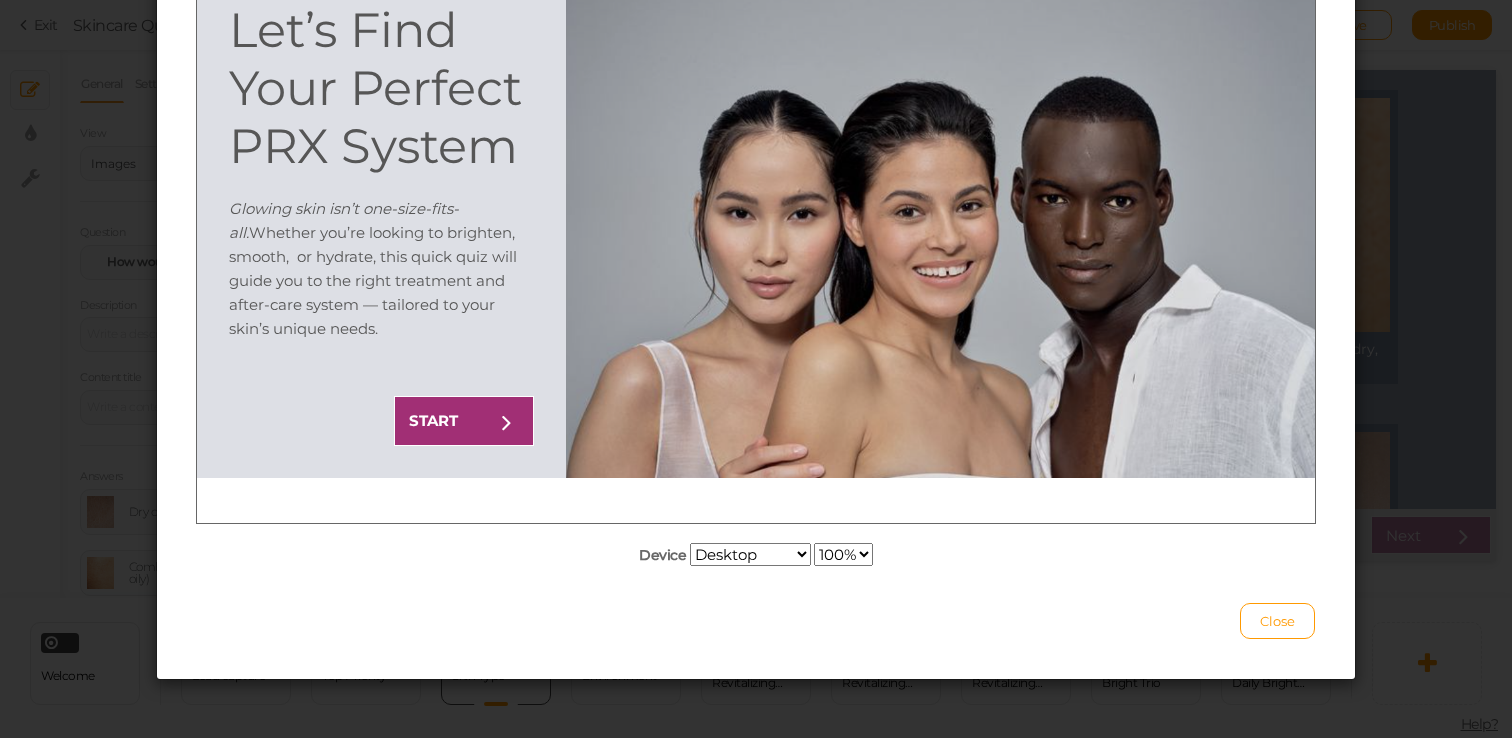 click on "100% 75% 50% 25%" at bounding box center [843, 554] 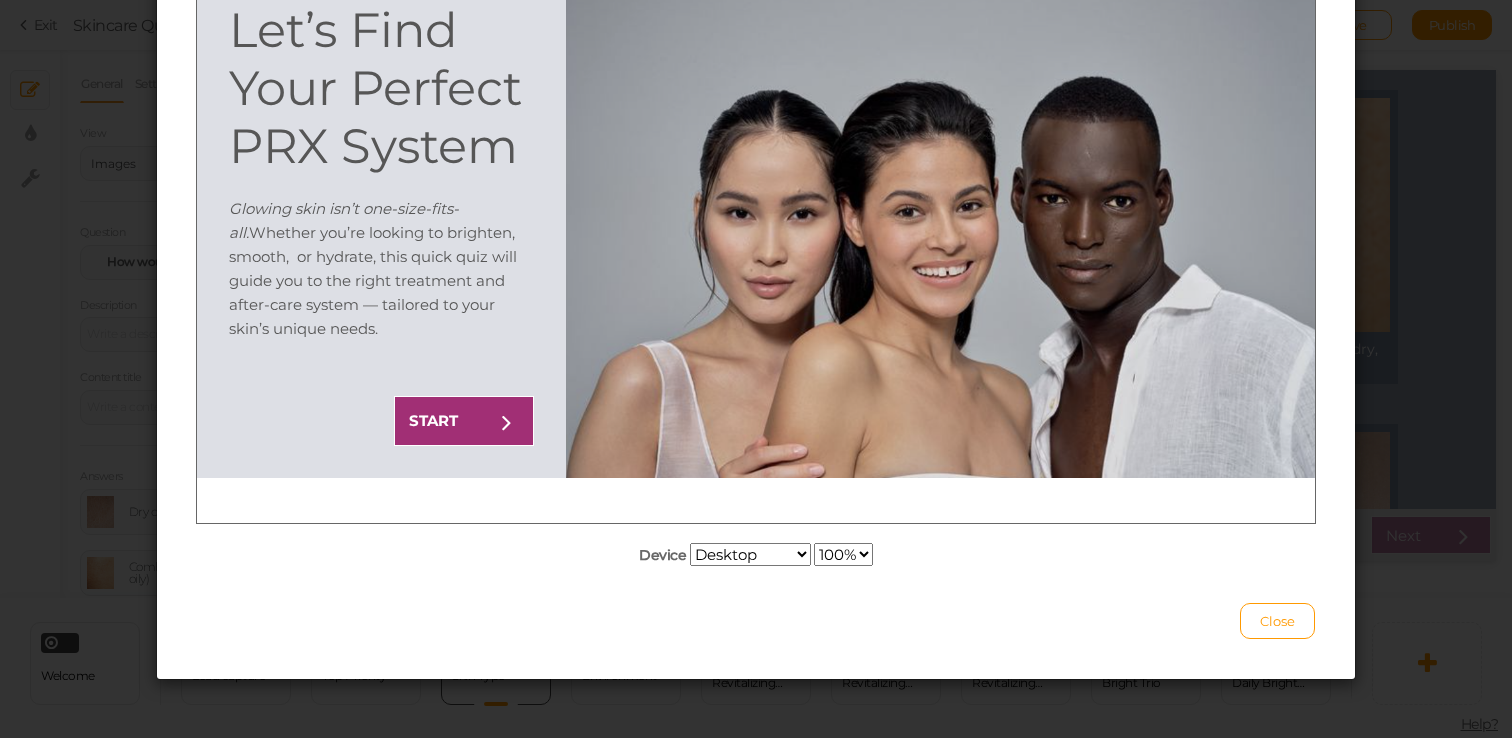 select on "1" 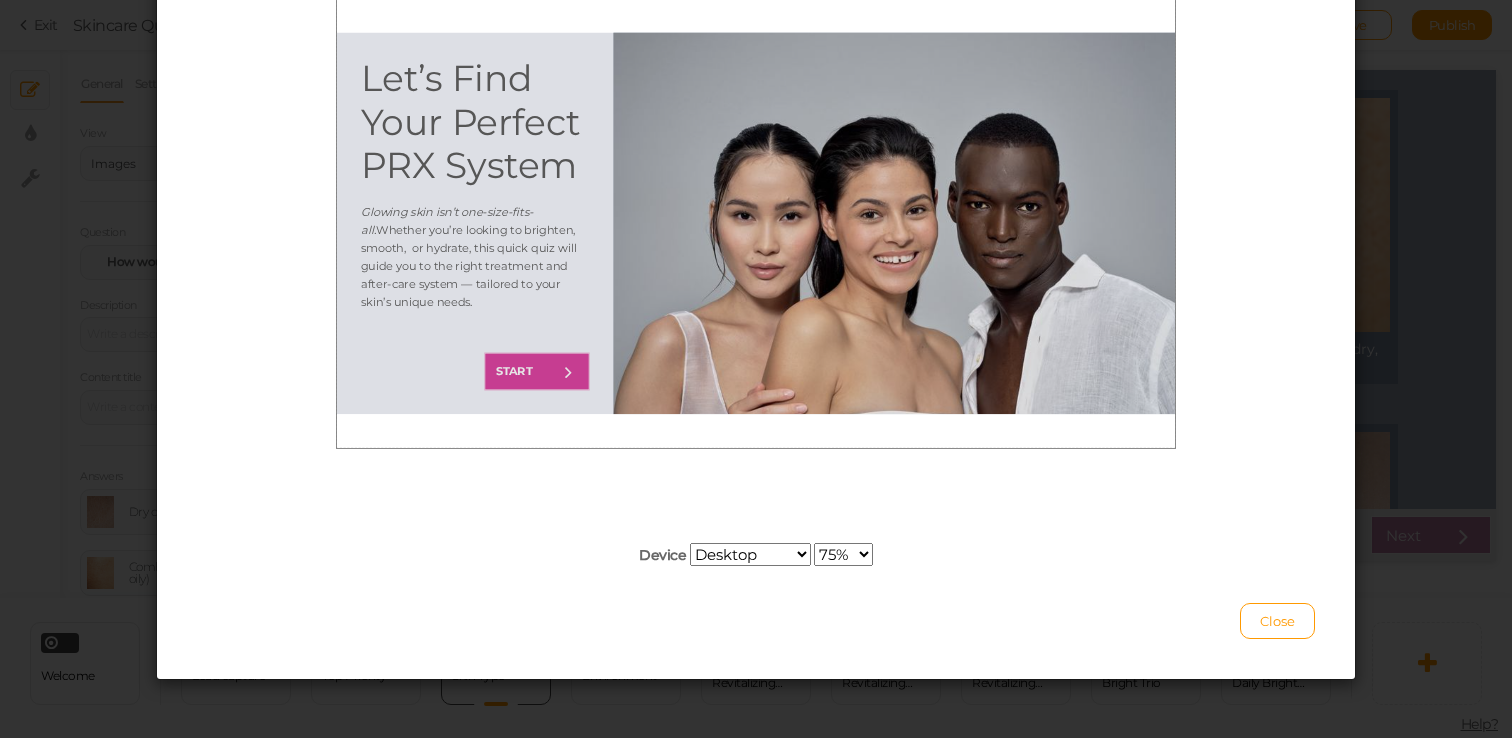 click at bounding box center [645, 496] 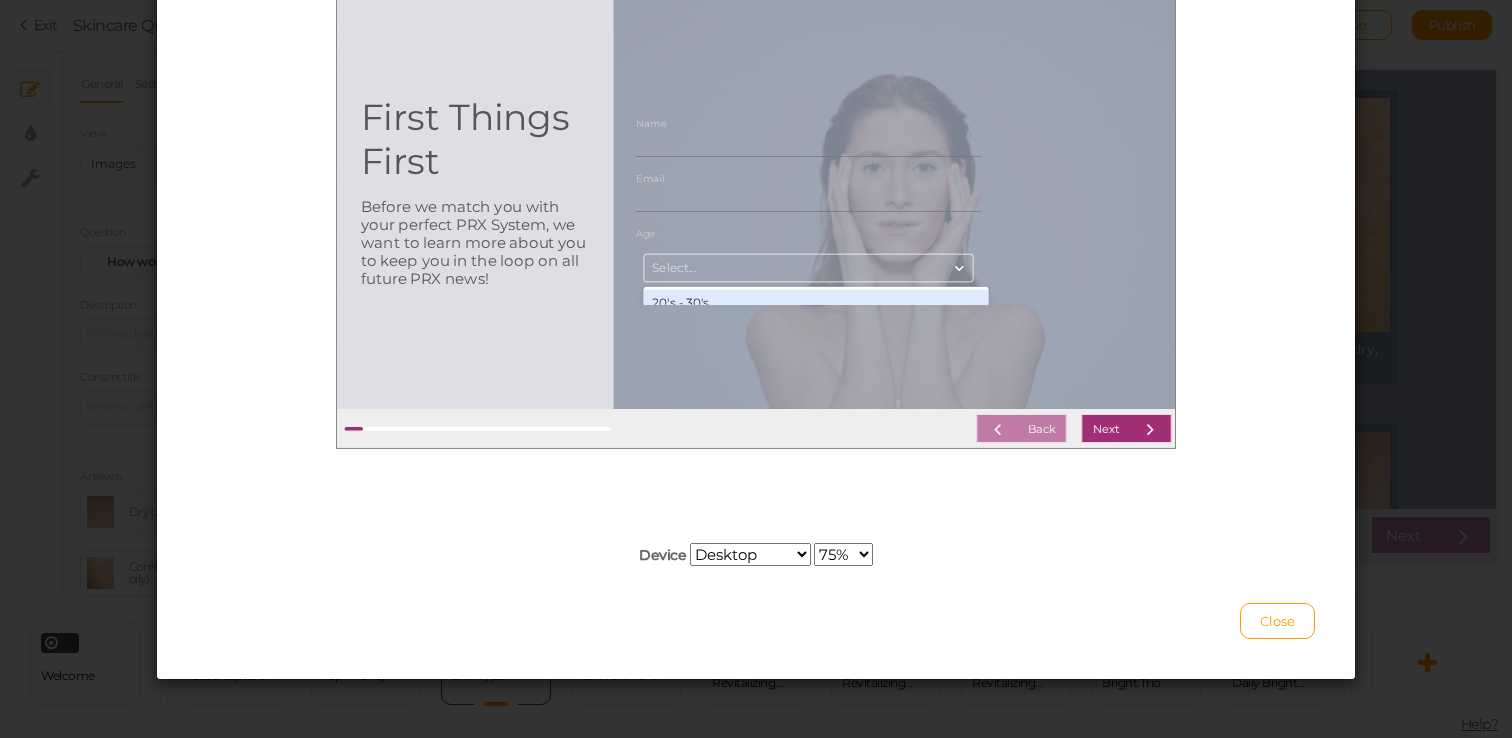 click on "Select..." at bounding box center (947, 358) 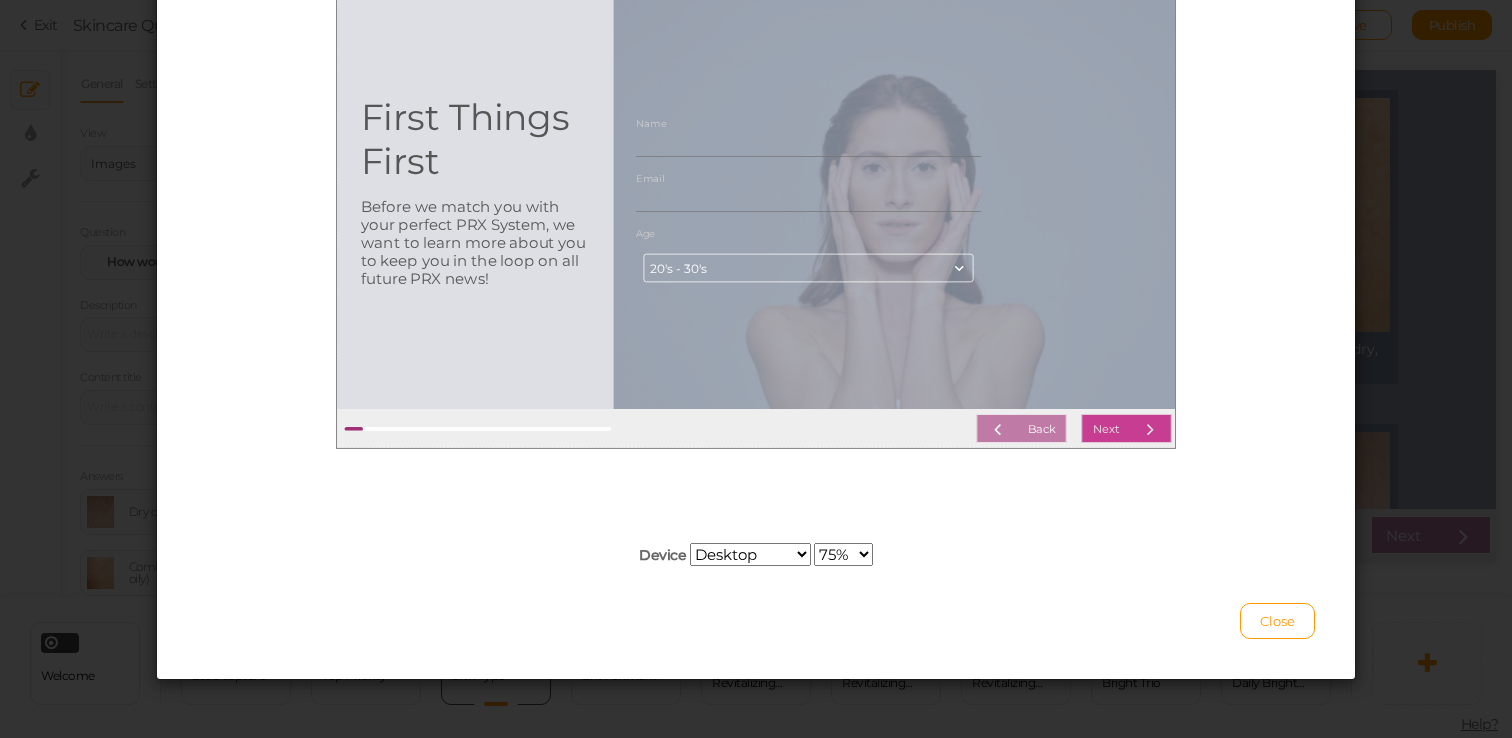 click on "Next" at bounding box center [1389, 572] 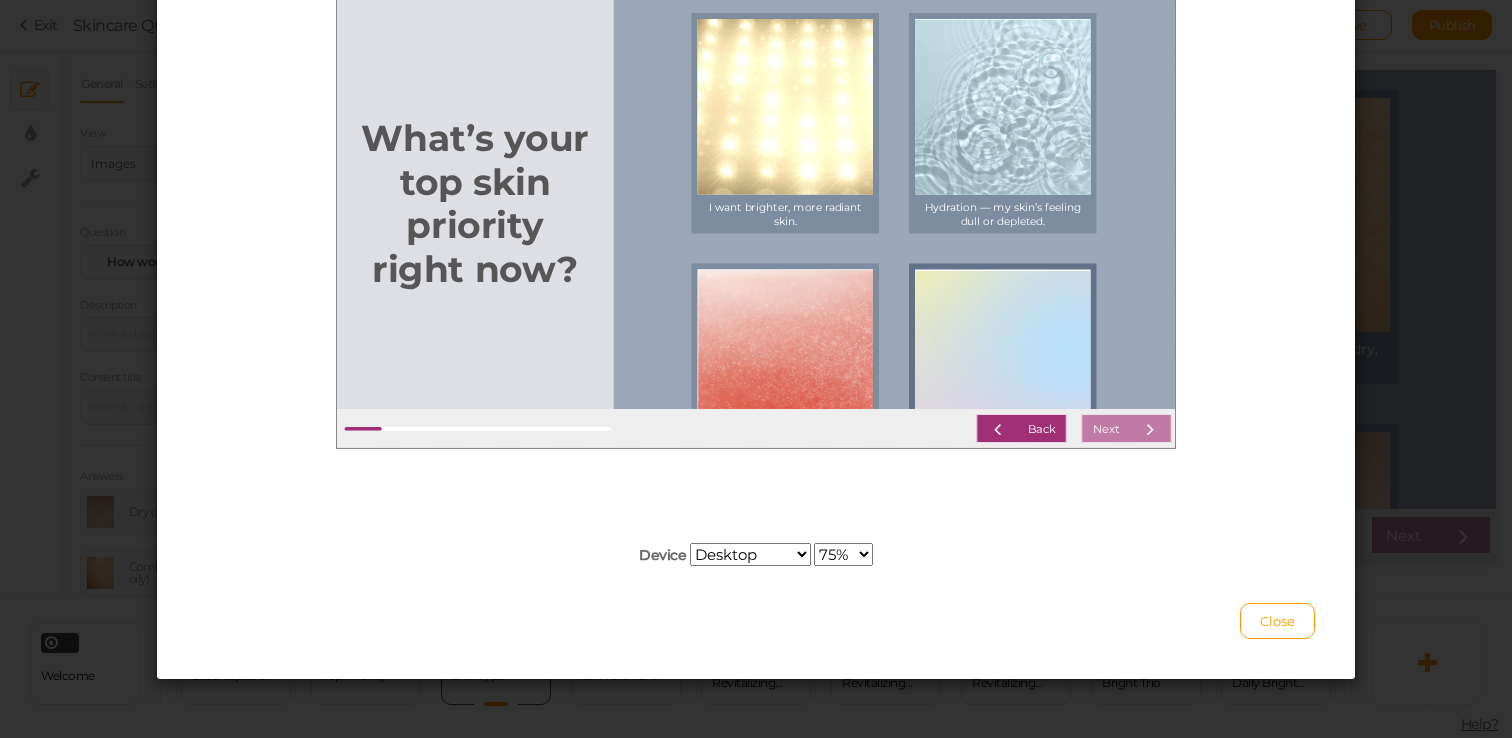 click at bounding box center [1224, 477] 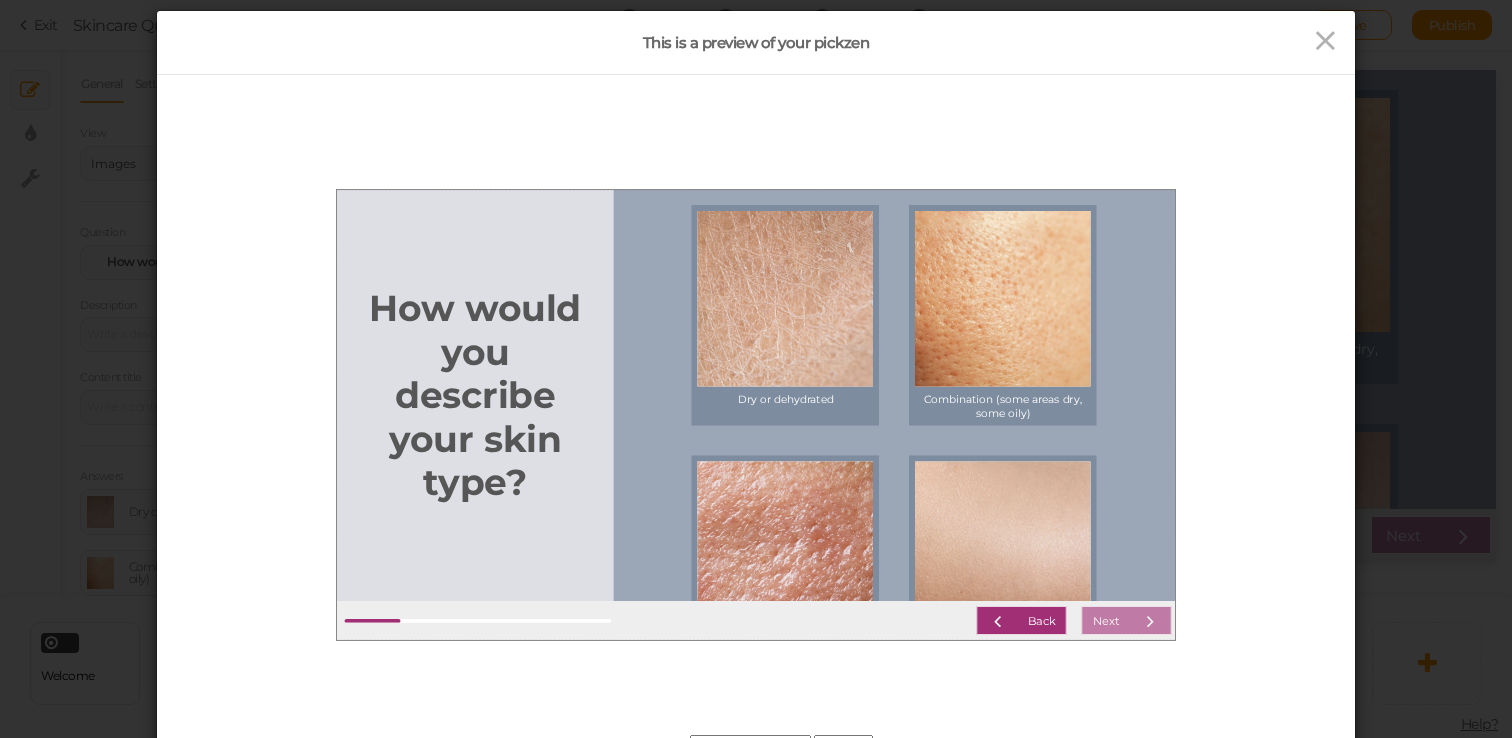 scroll, scrollTop: 48, scrollLeft: 0, axis: vertical 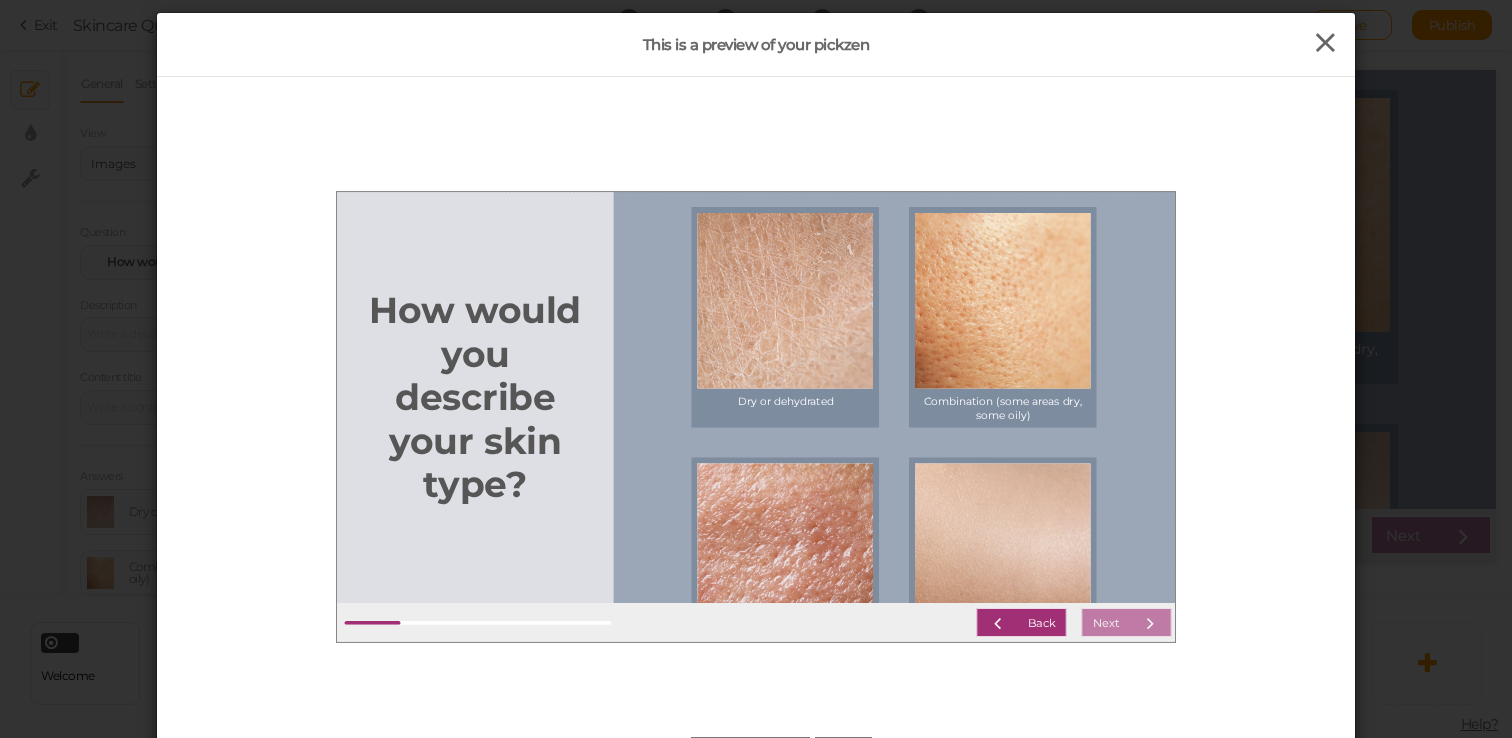 click at bounding box center [1325, 43] 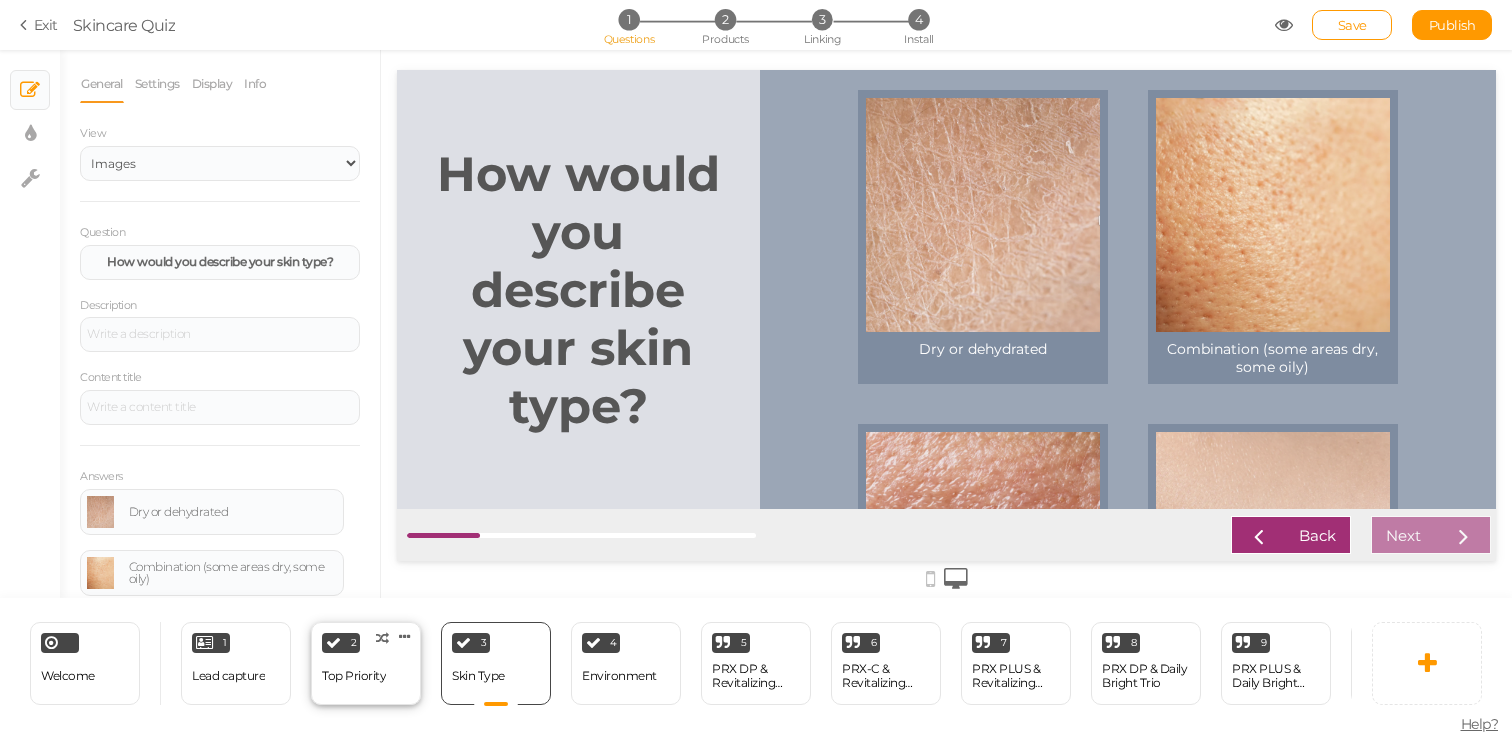 click on "2         Top Priority         × Define the conditions to show this slide.                     Clone             Change type             Delete" at bounding box center (366, 663) 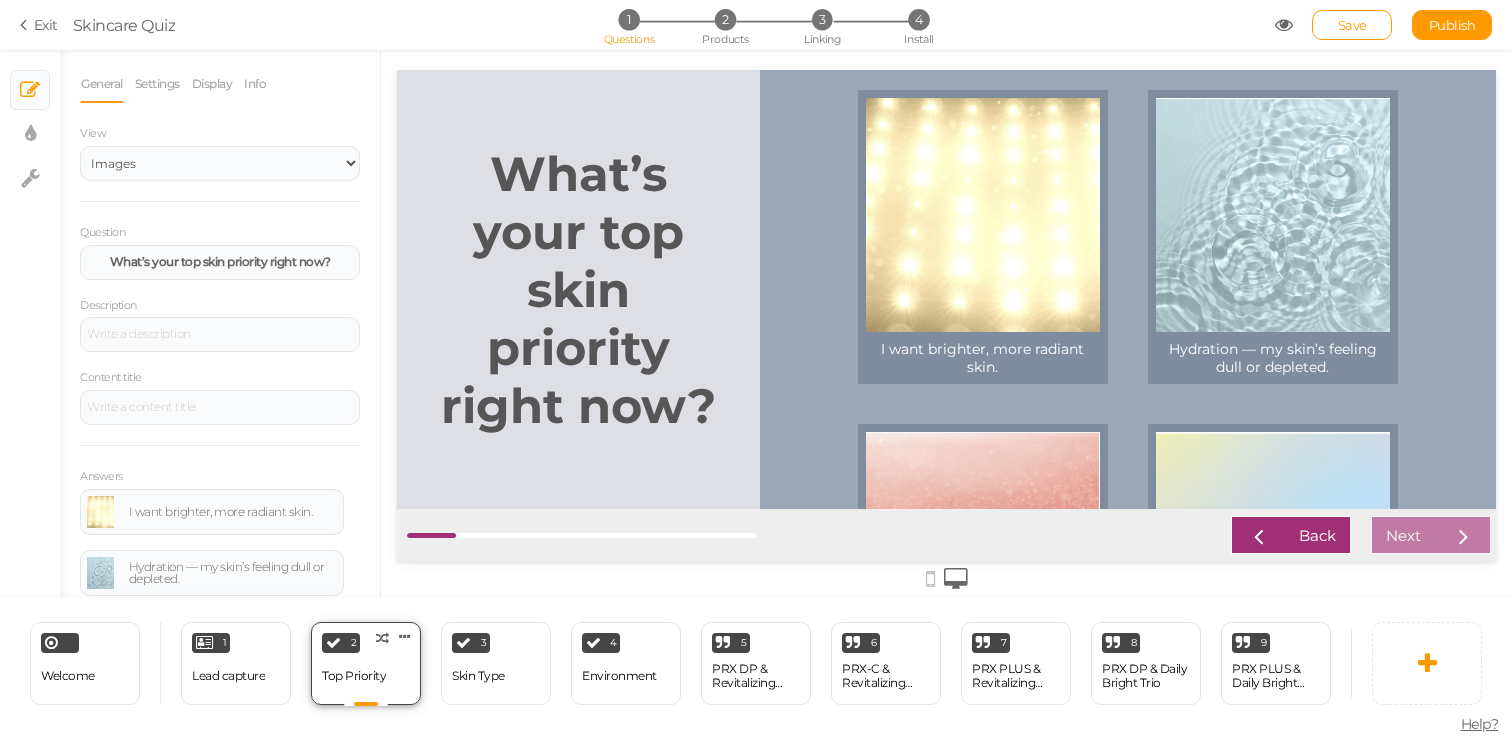 scroll, scrollTop: 0, scrollLeft: 0, axis: both 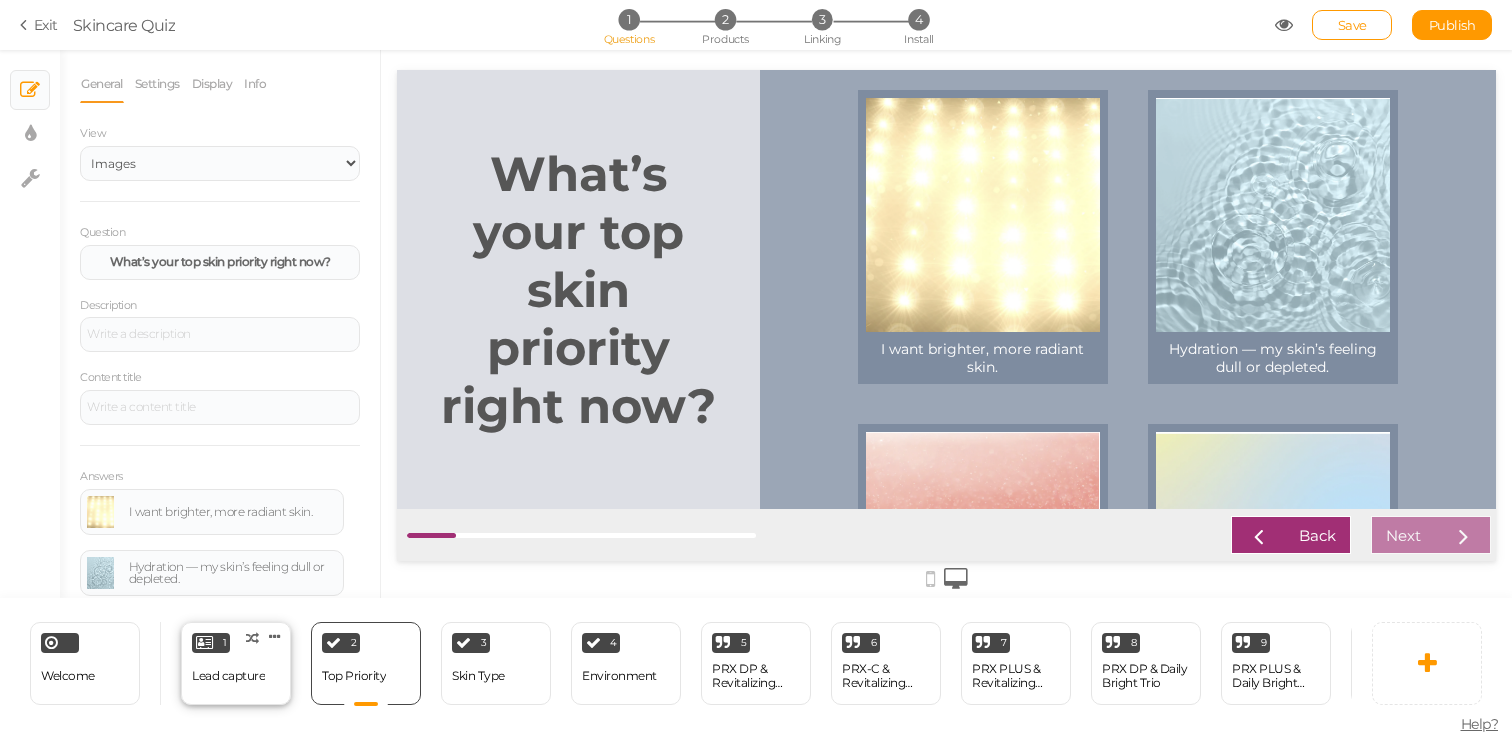 click on "Lead capture" at bounding box center [228, 676] 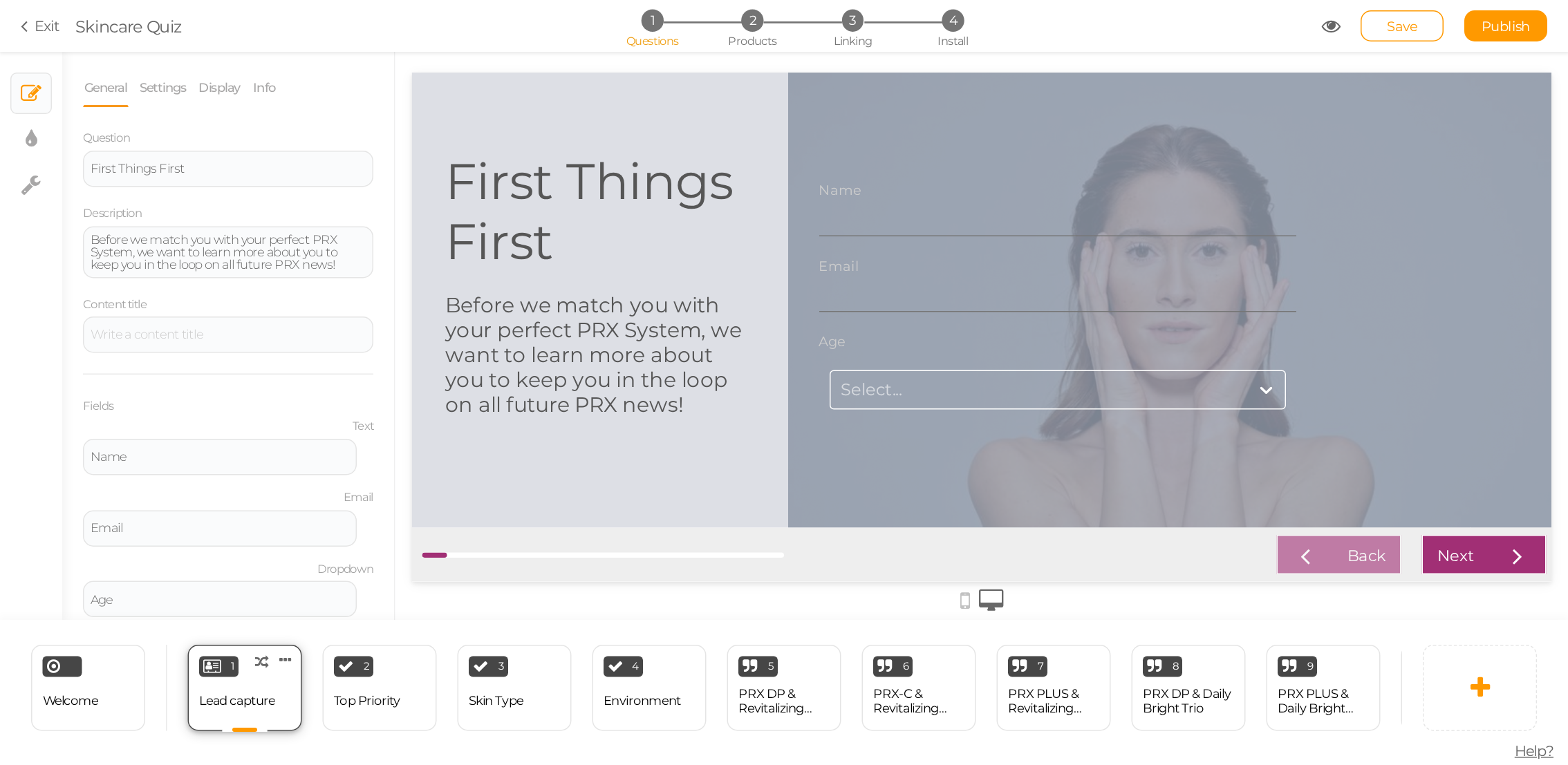 scroll, scrollTop: 0, scrollLeft: 0, axis: both 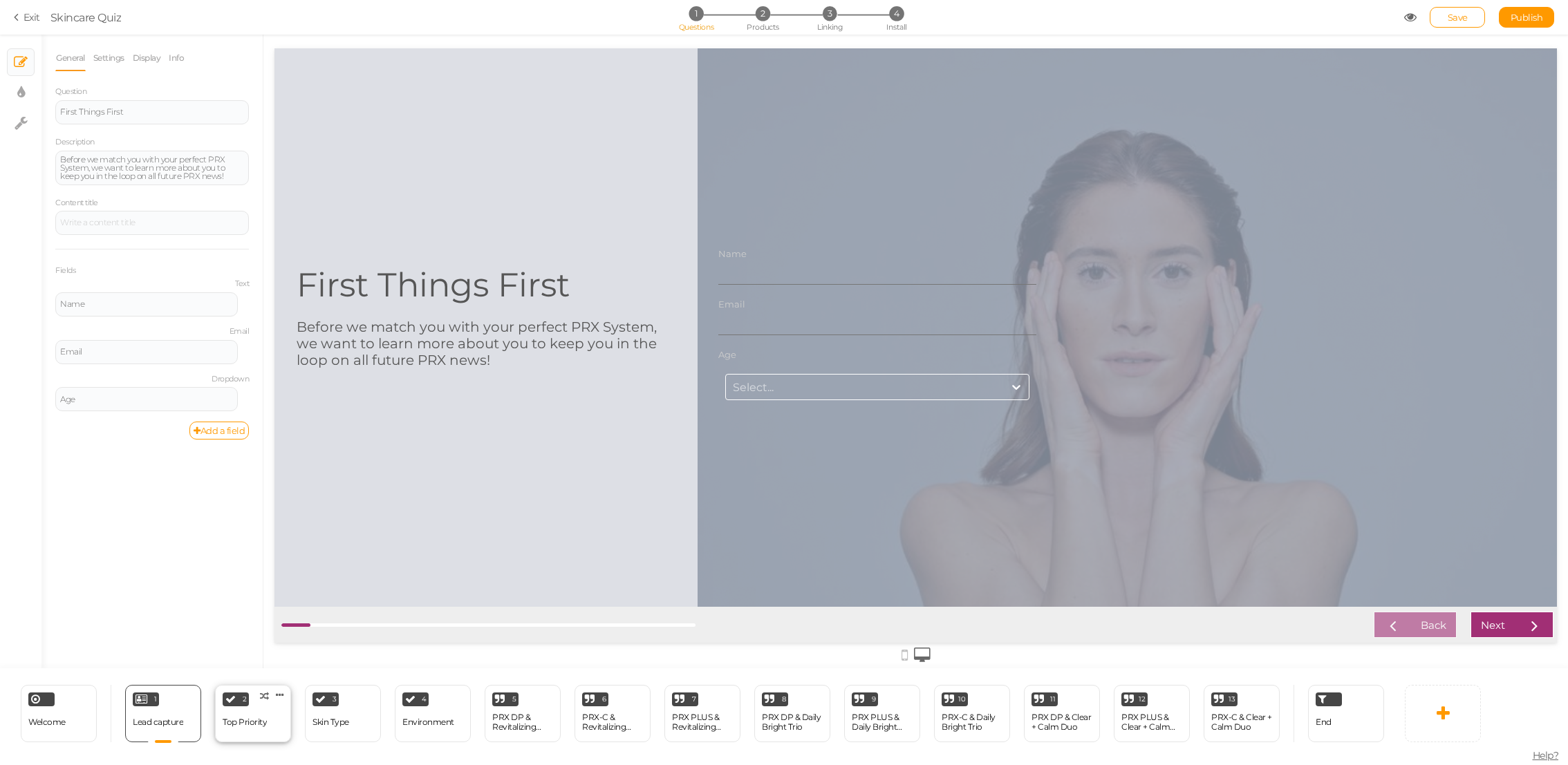 click on "Top Priority" at bounding box center [245, 722] 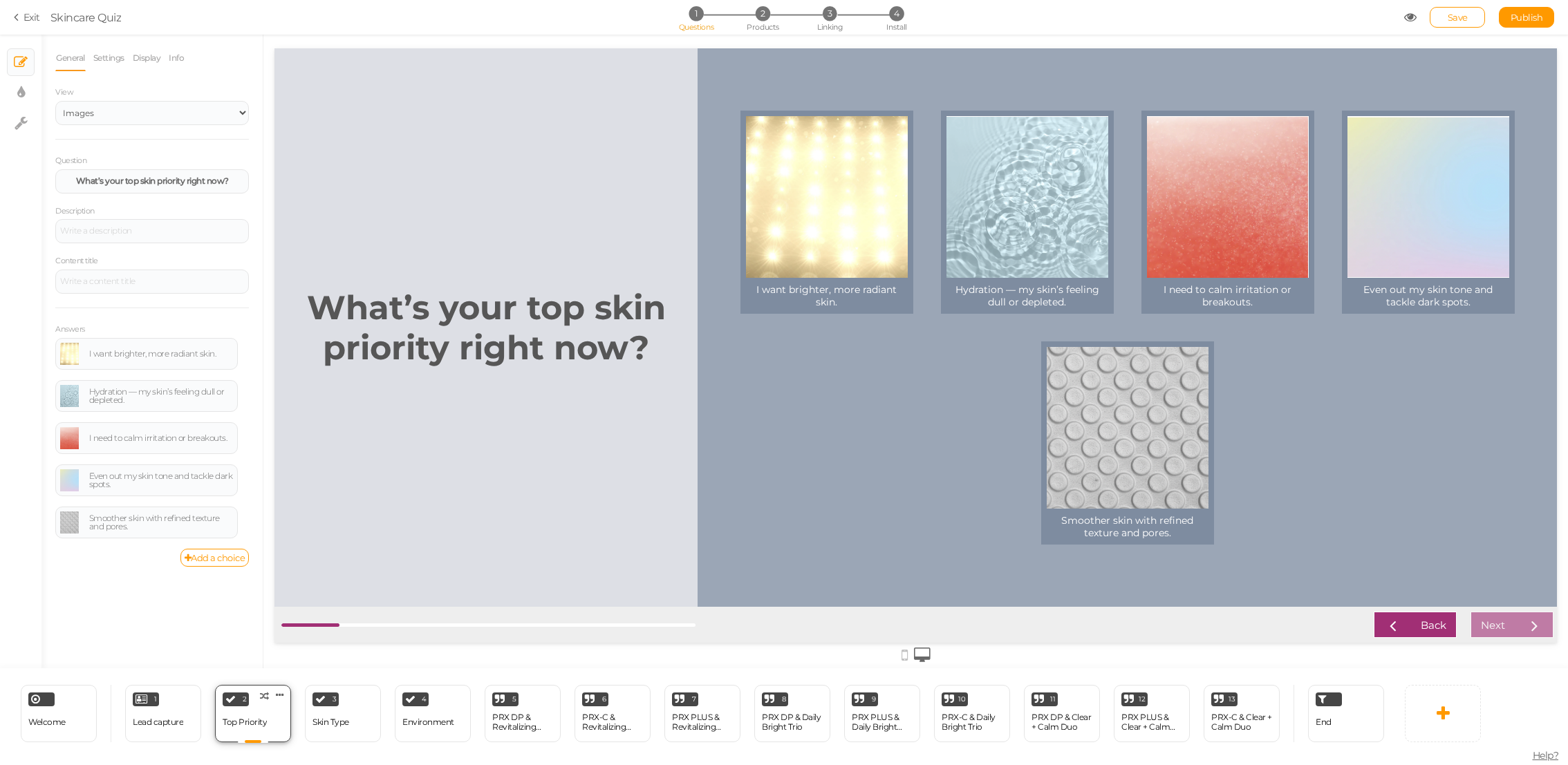 scroll, scrollTop: 0, scrollLeft: 0, axis: both 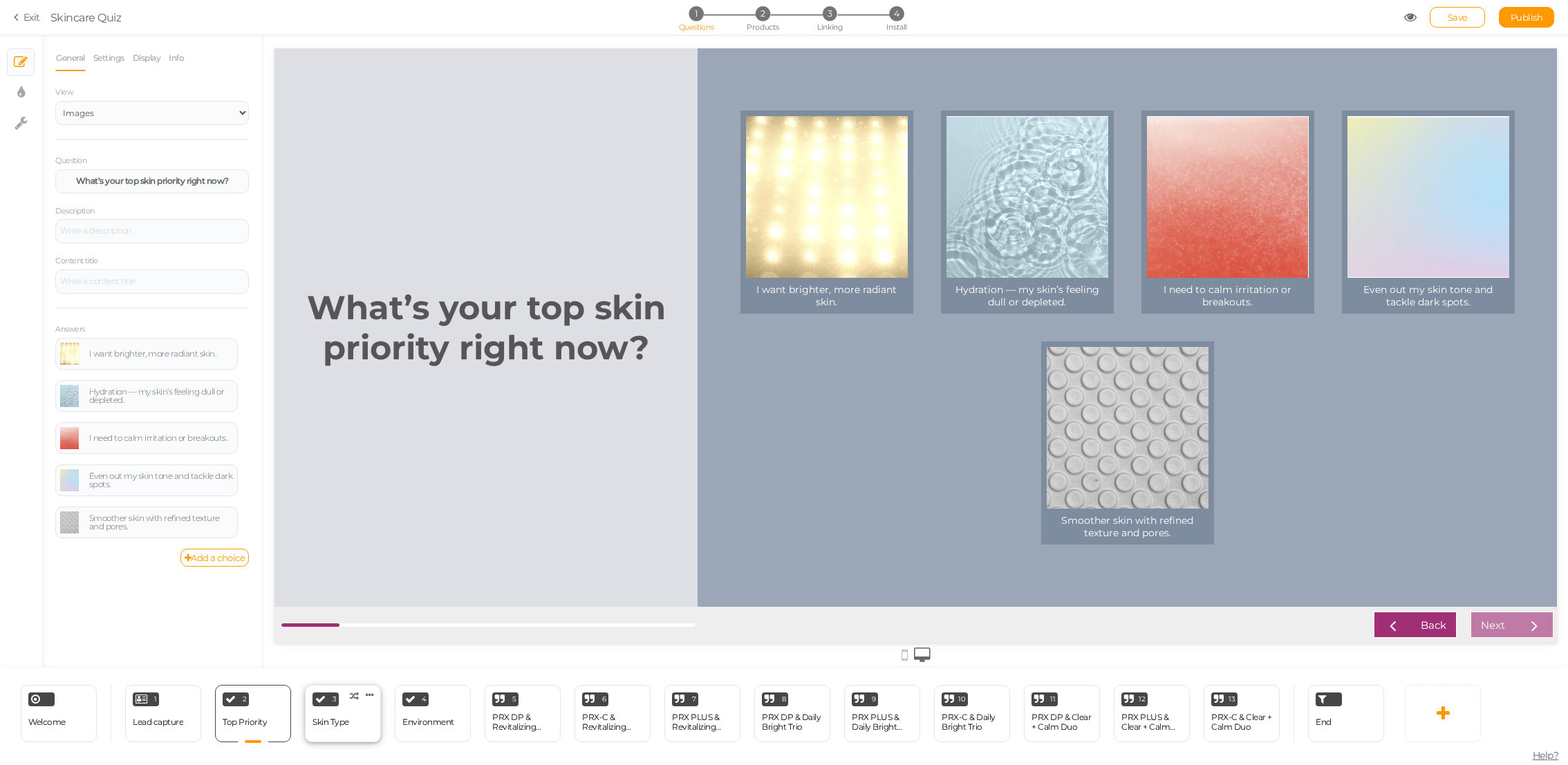 click on "3         Skin Type         × Define the conditions to show this slide.                     Clone             Change type             Delete" at bounding box center (343, 713) 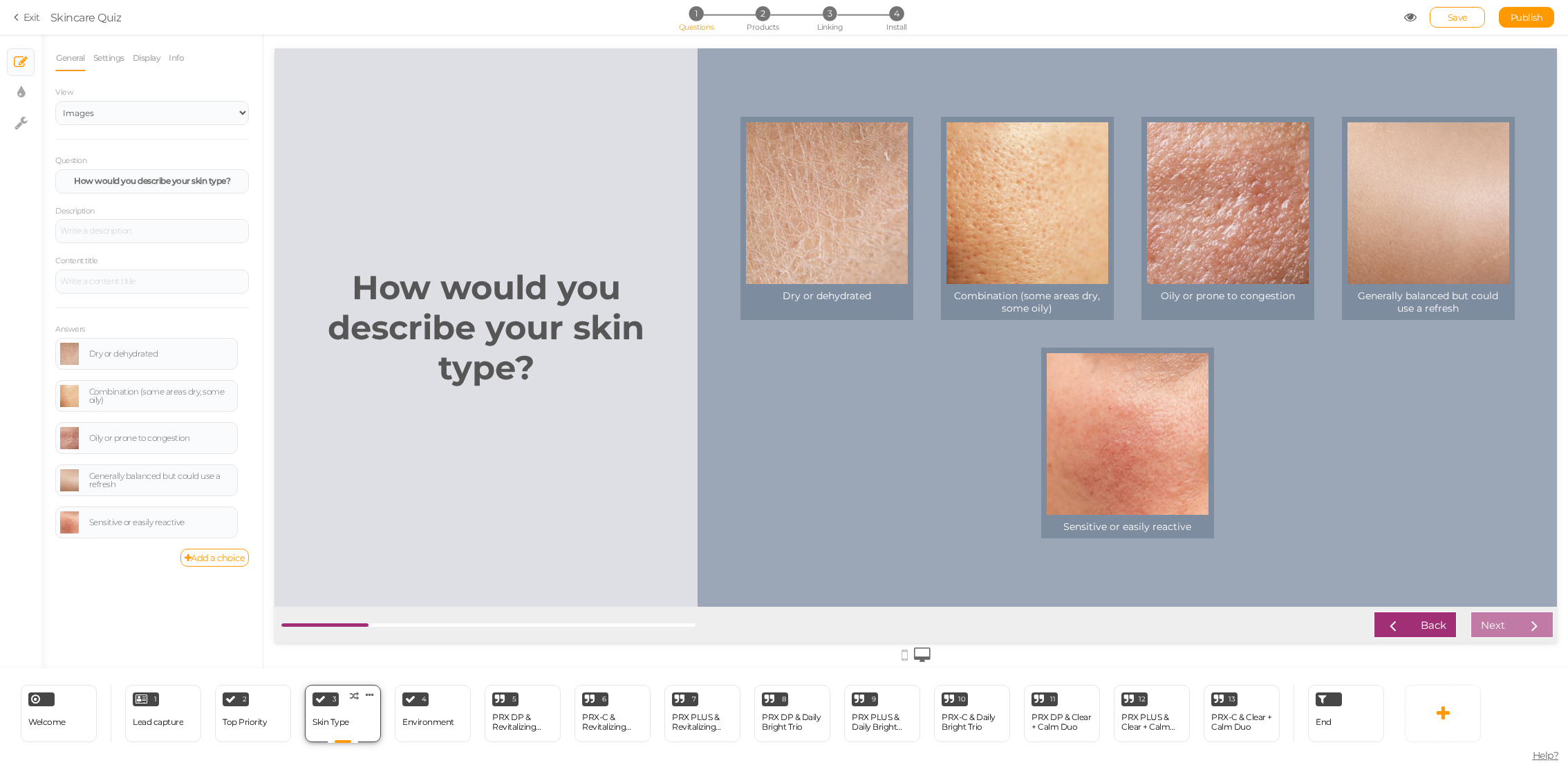 scroll, scrollTop: 0, scrollLeft: 0, axis: both 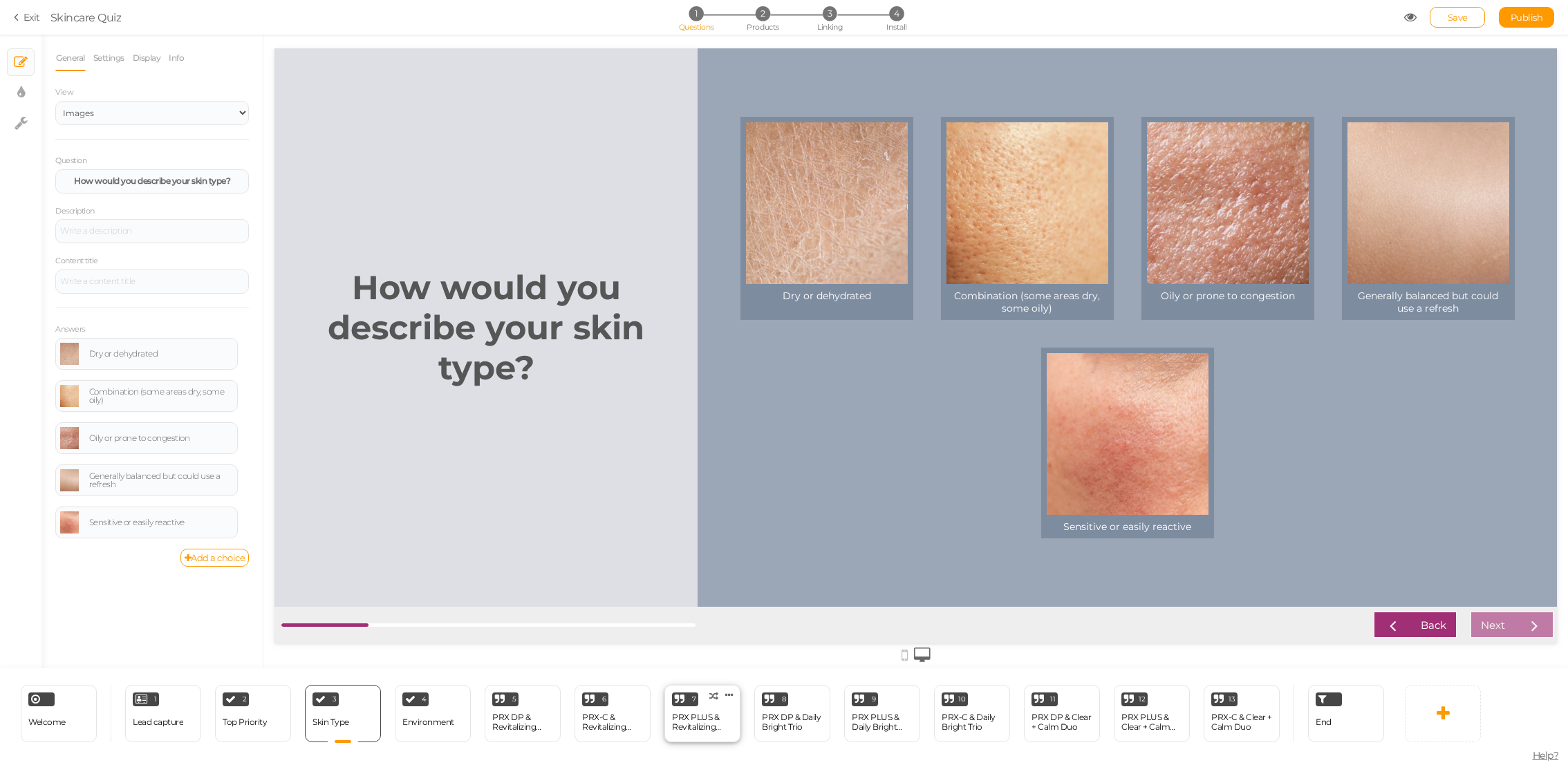 click on "7         PRX PLUS & Revitalizing Duo         × Define the conditions to show this slide.                     Clone             Change type             Delete" at bounding box center (702, 713) 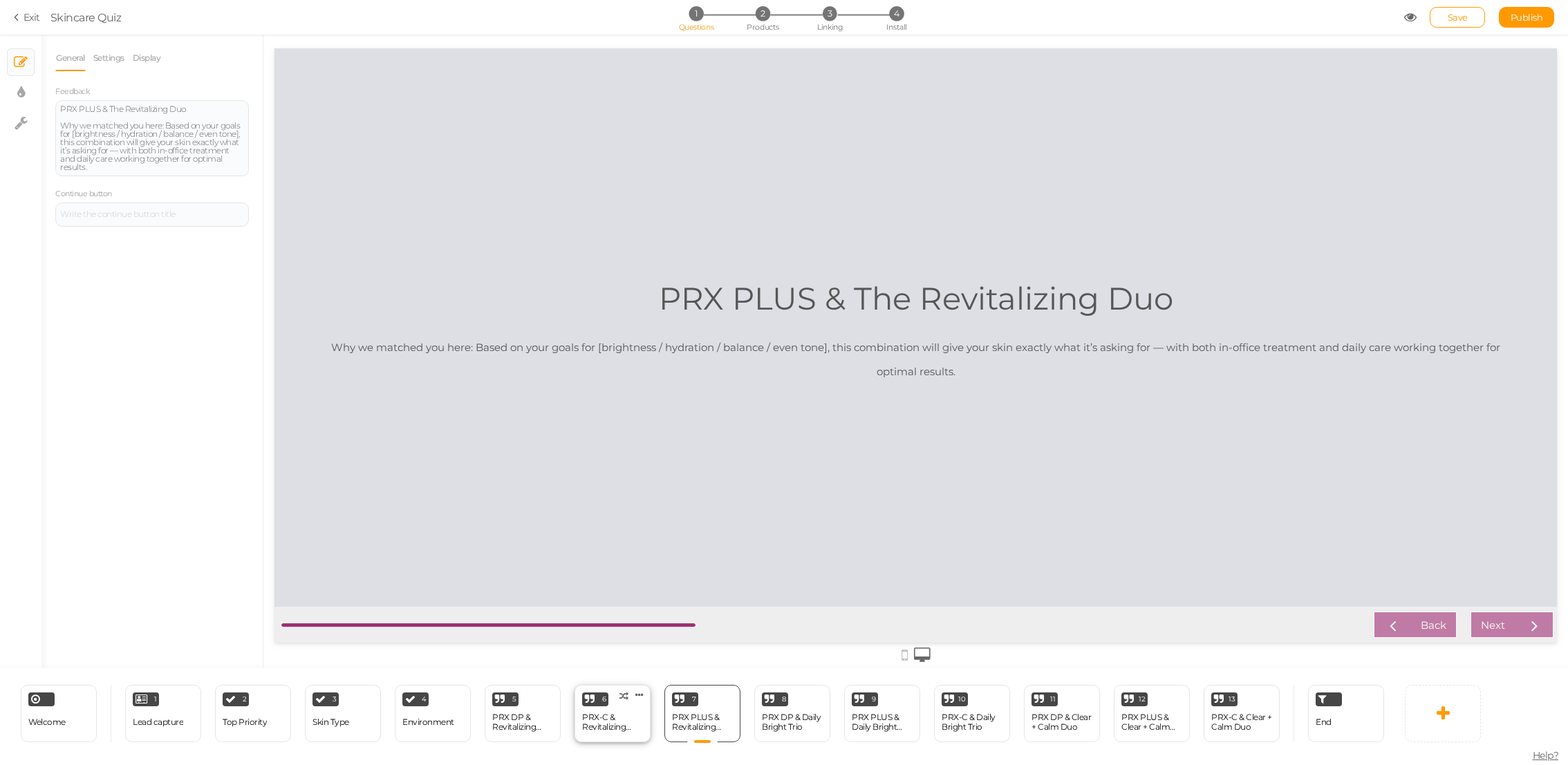 click on "PRX-C & Revitalizing Duo" at bounding box center [613, 722] 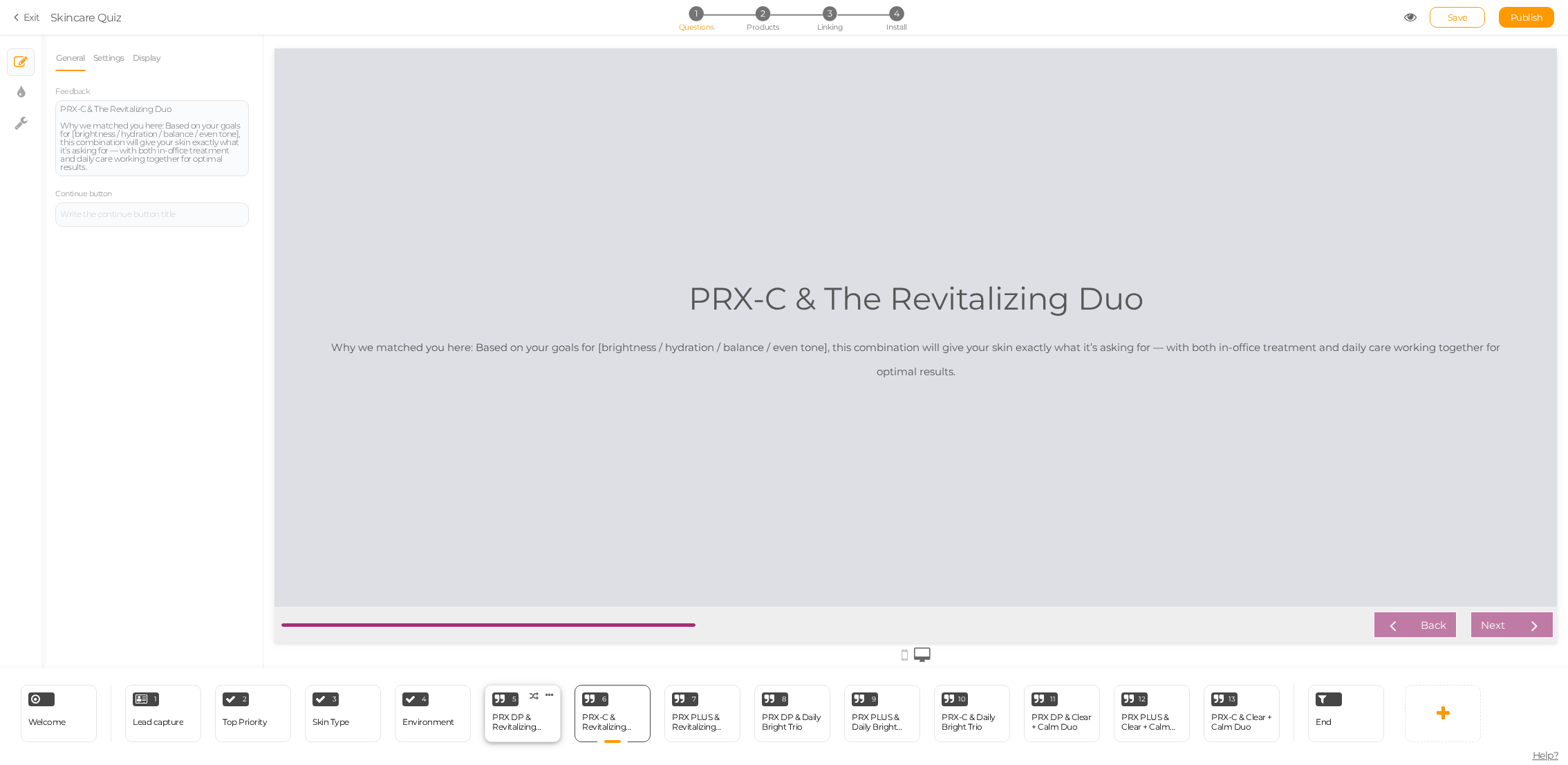 click on "PRX DP & Revitalizing Duo" at bounding box center [523, 722] 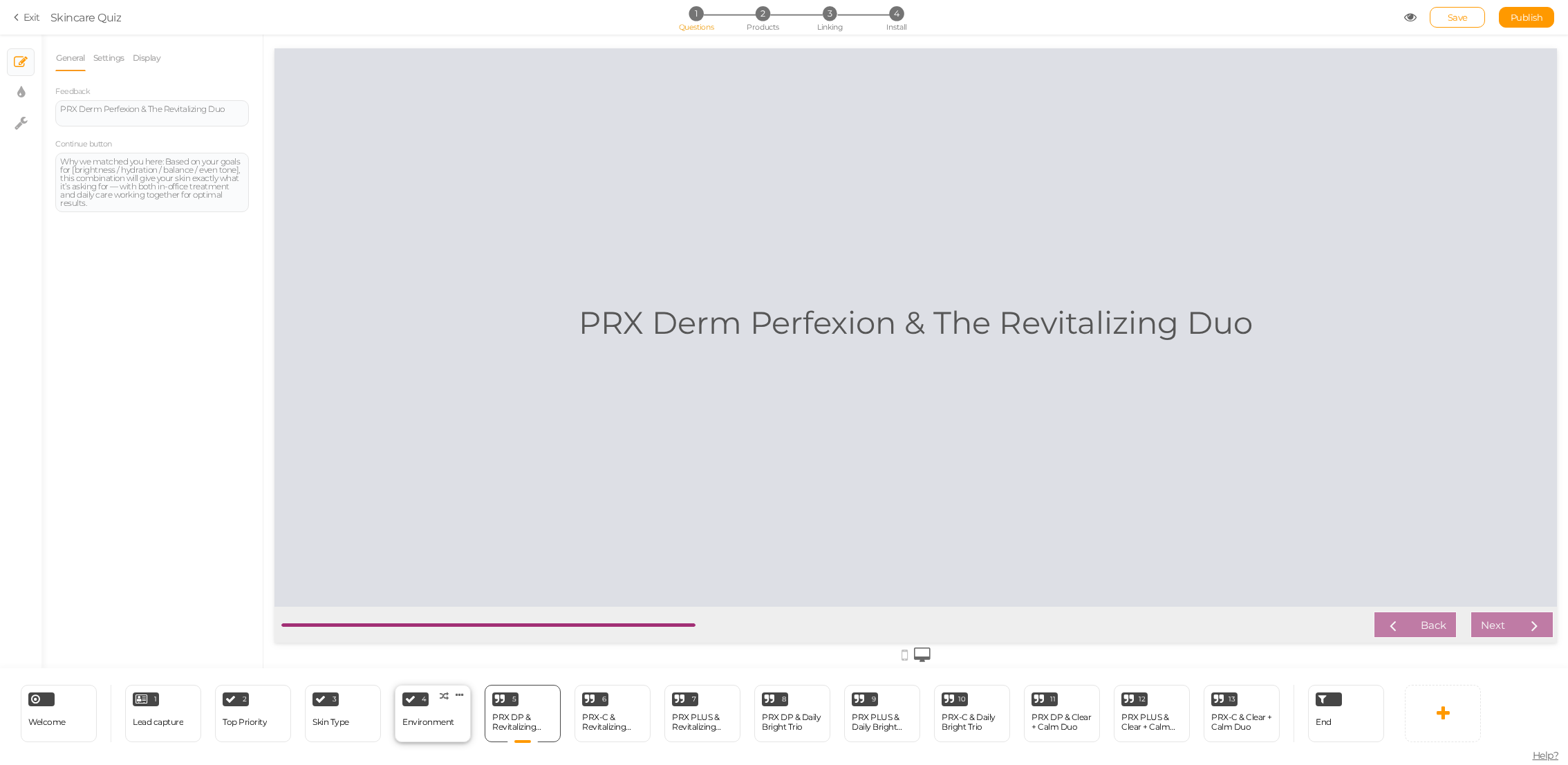 click on "4         Environment         × Define the conditions to show this slide.                     Clone             Change type             Delete" at bounding box center (433, 713) 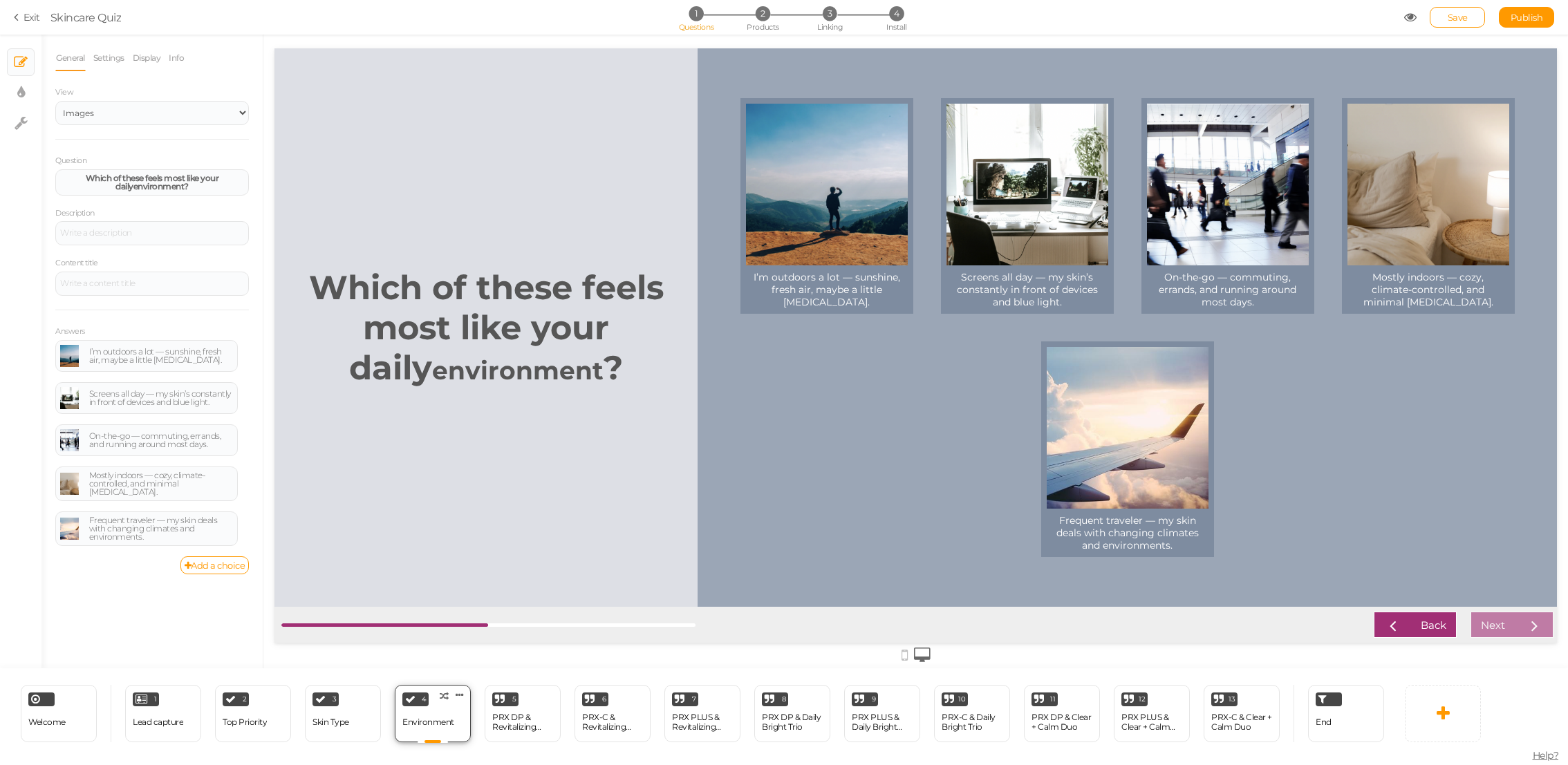 scroll, scrollTop: 0, scrollLeft: 0, axis: both 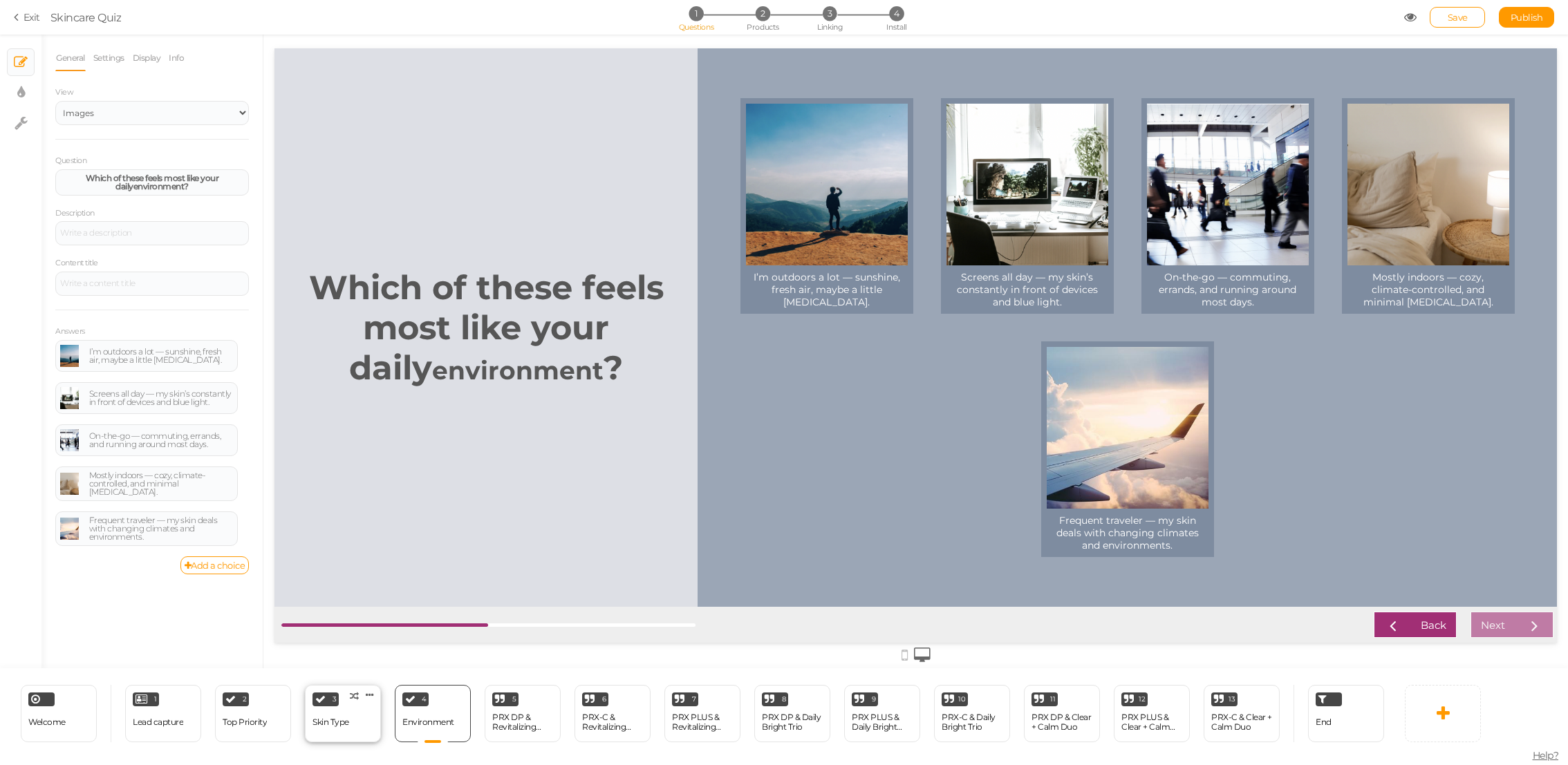 click on "3         Skin Type         × Define the conditions to show this slide.                     Clone             Change type             Delete" at bounding box center [343, 713] 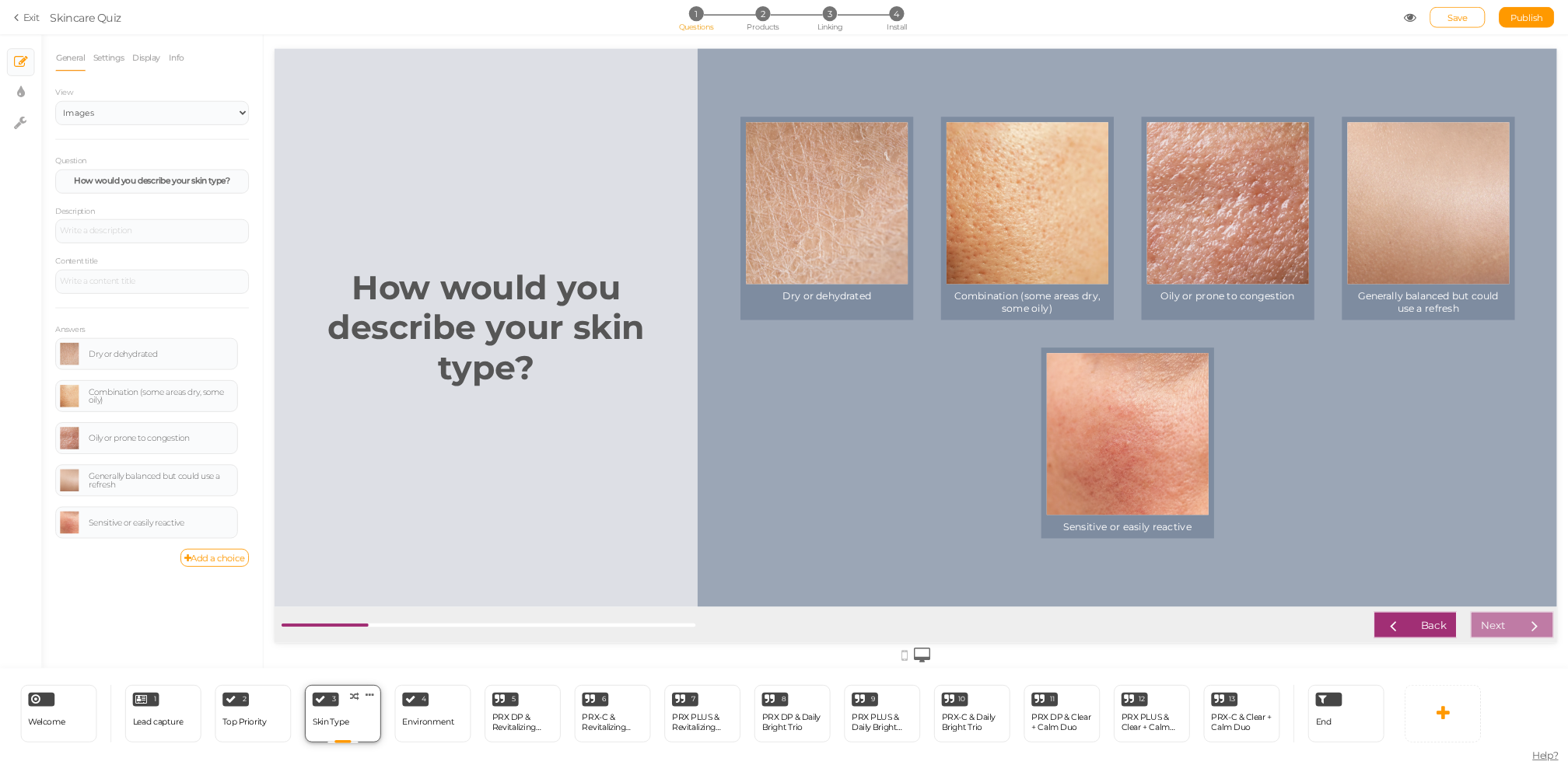 scroll, scrollTop: 0, scrollLeft: 0, axis: both 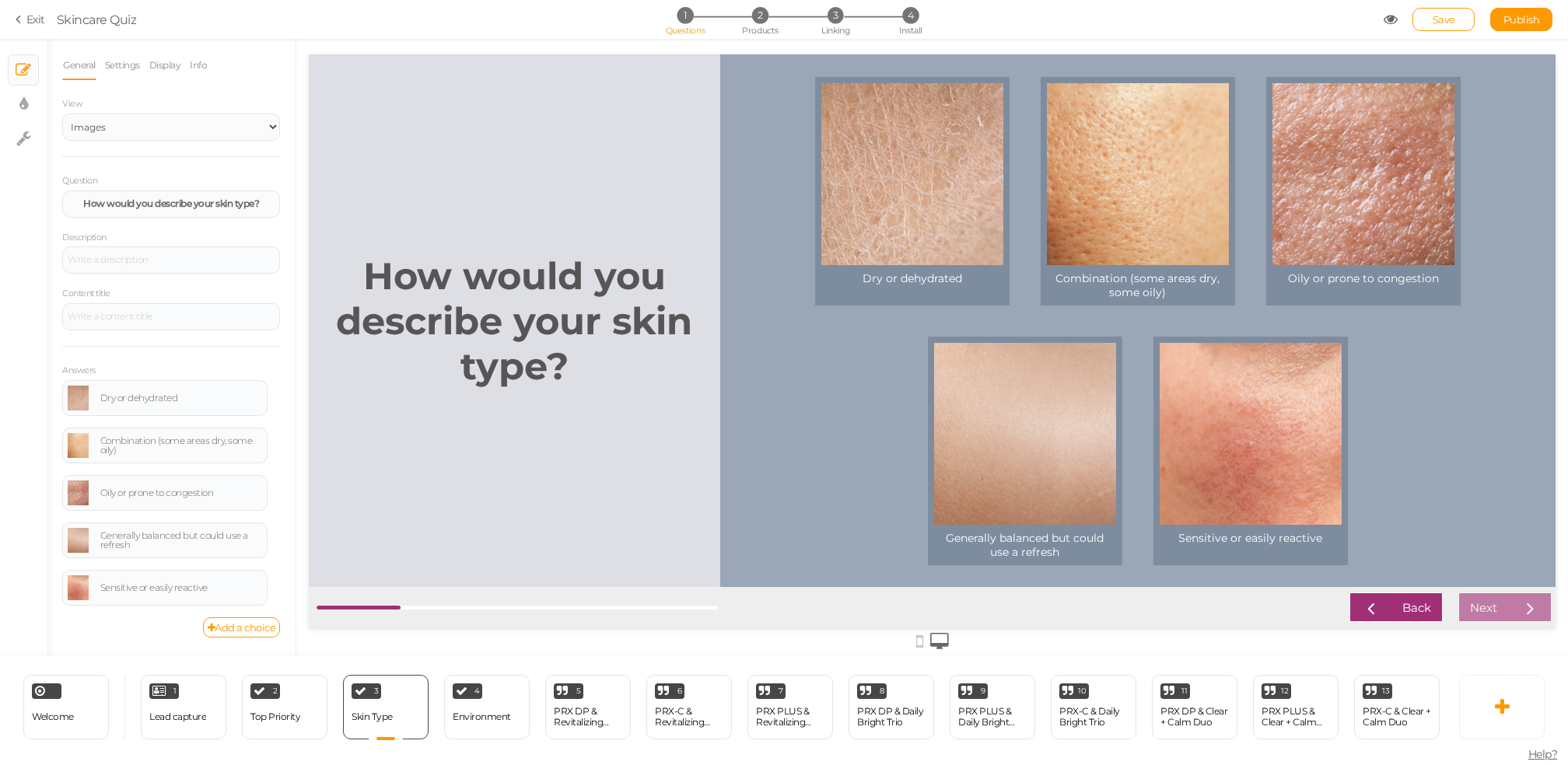click on "Dry or dehydrated Combination (some areas dry, some oily) Oily or prone to congestion Generally balanced but could use a refresh Sensitive or easily reactive" at bounding box center [1138, 321] 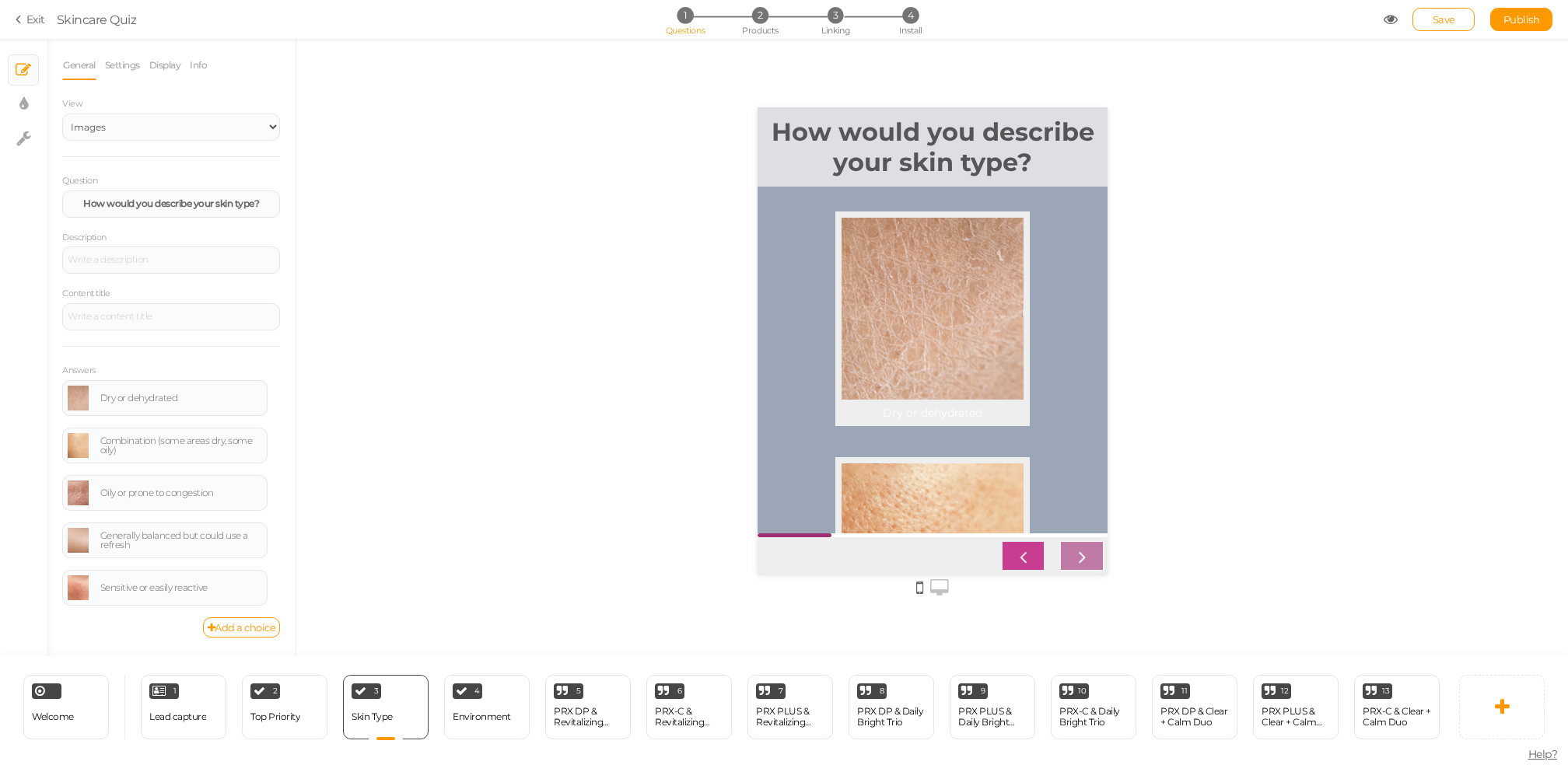 click at bounding box center (1023, 556) 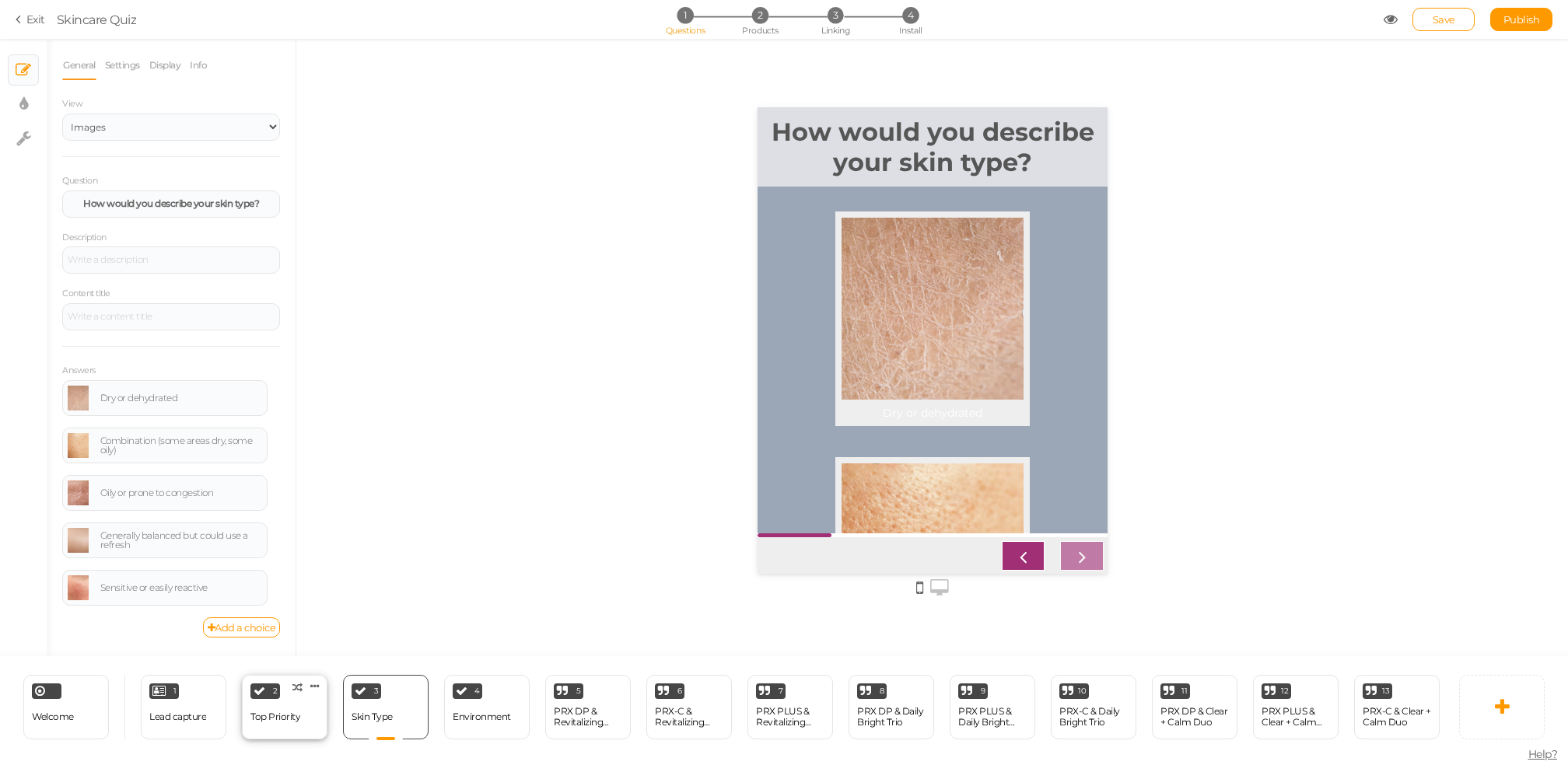 click on "2         Top Priority         × Define the conditions to show this slide.                     Clone             Change type             Delete" at bounding box center [285, 707] 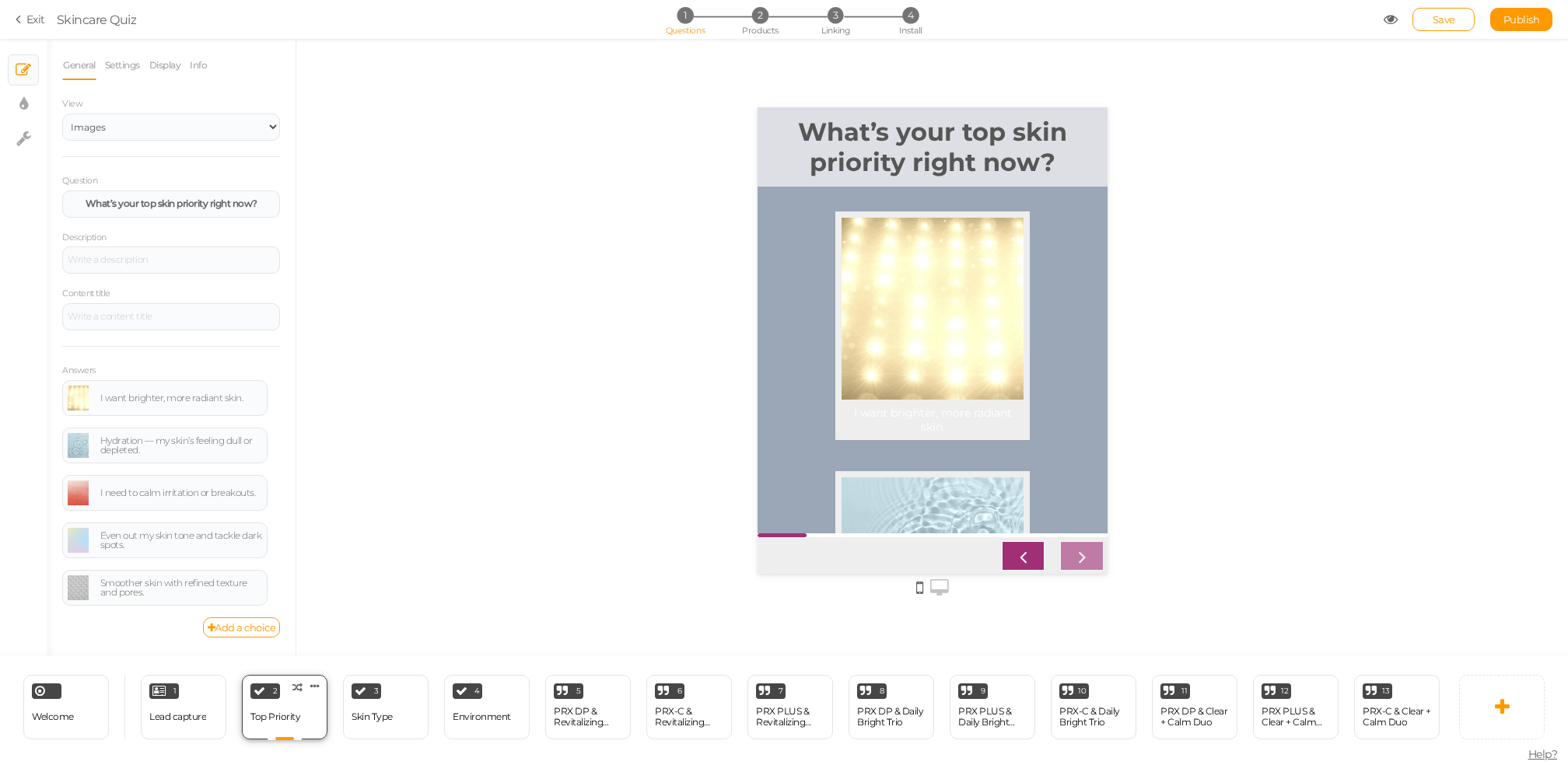 scroll, scrollTop: 0, scrollLeft: 0, axis: both 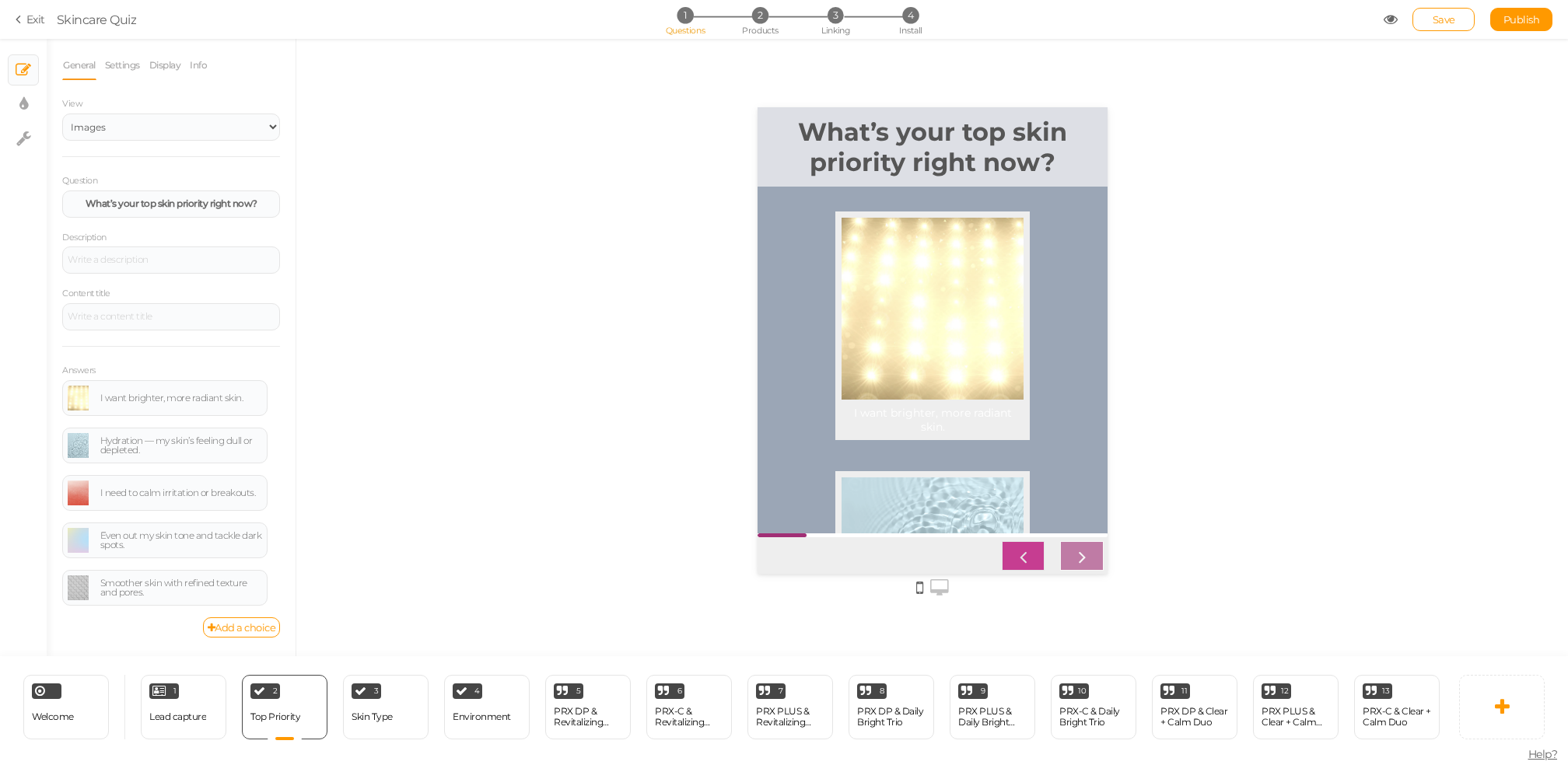 click at bounding box center (1023, 556) 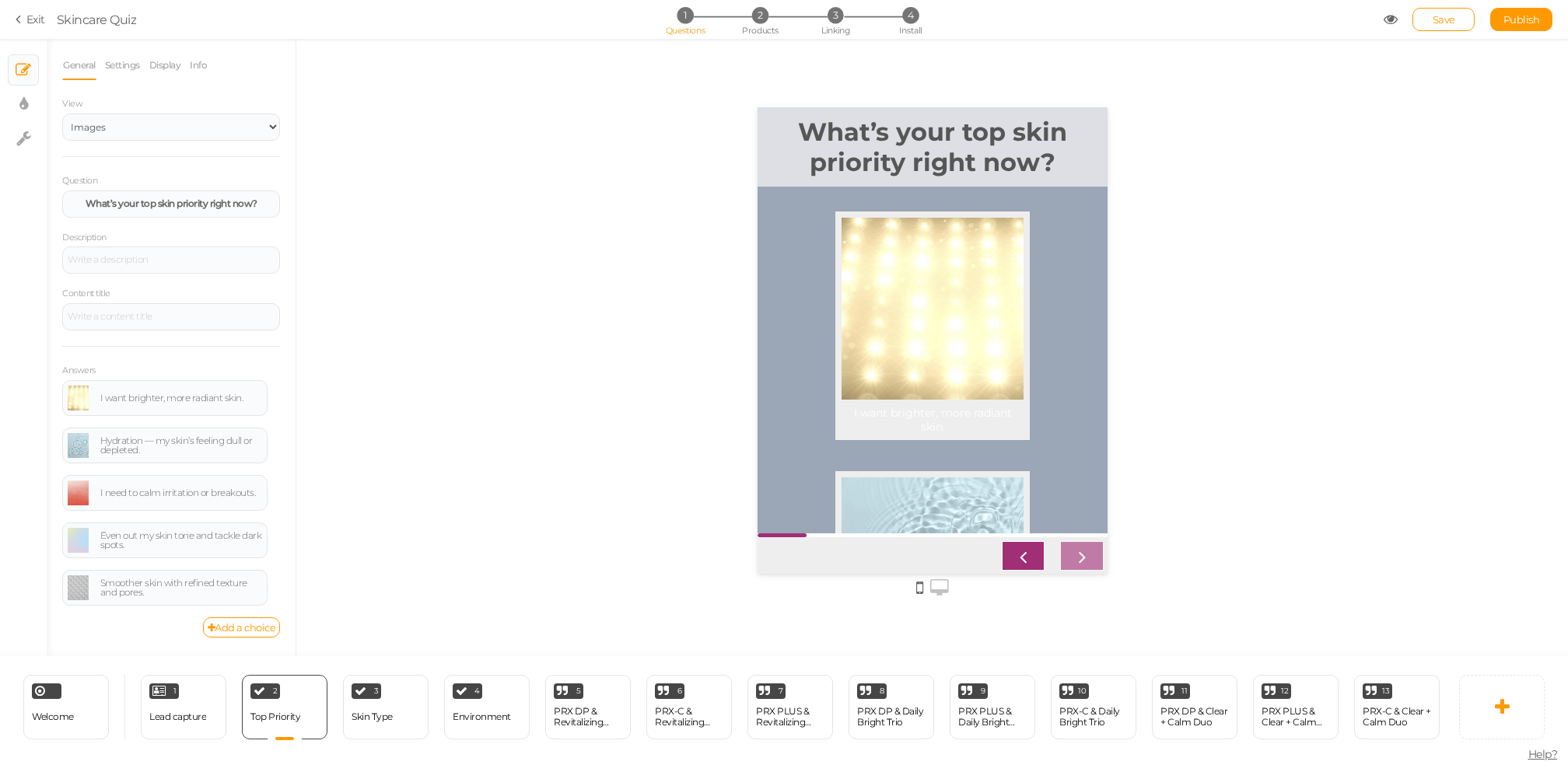 click at bounding box center [932, 556] 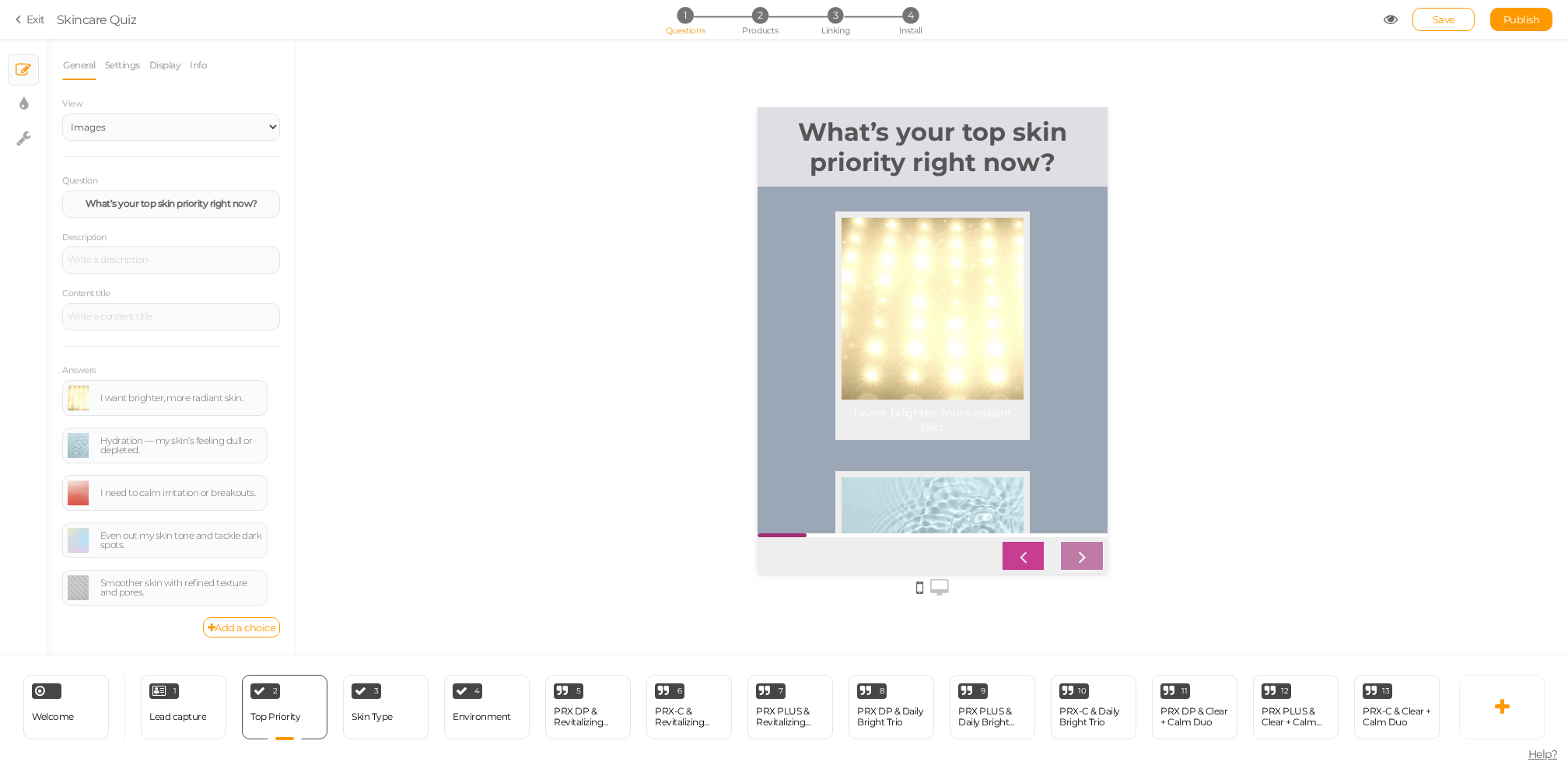 click at bounding box center (1023, 556) 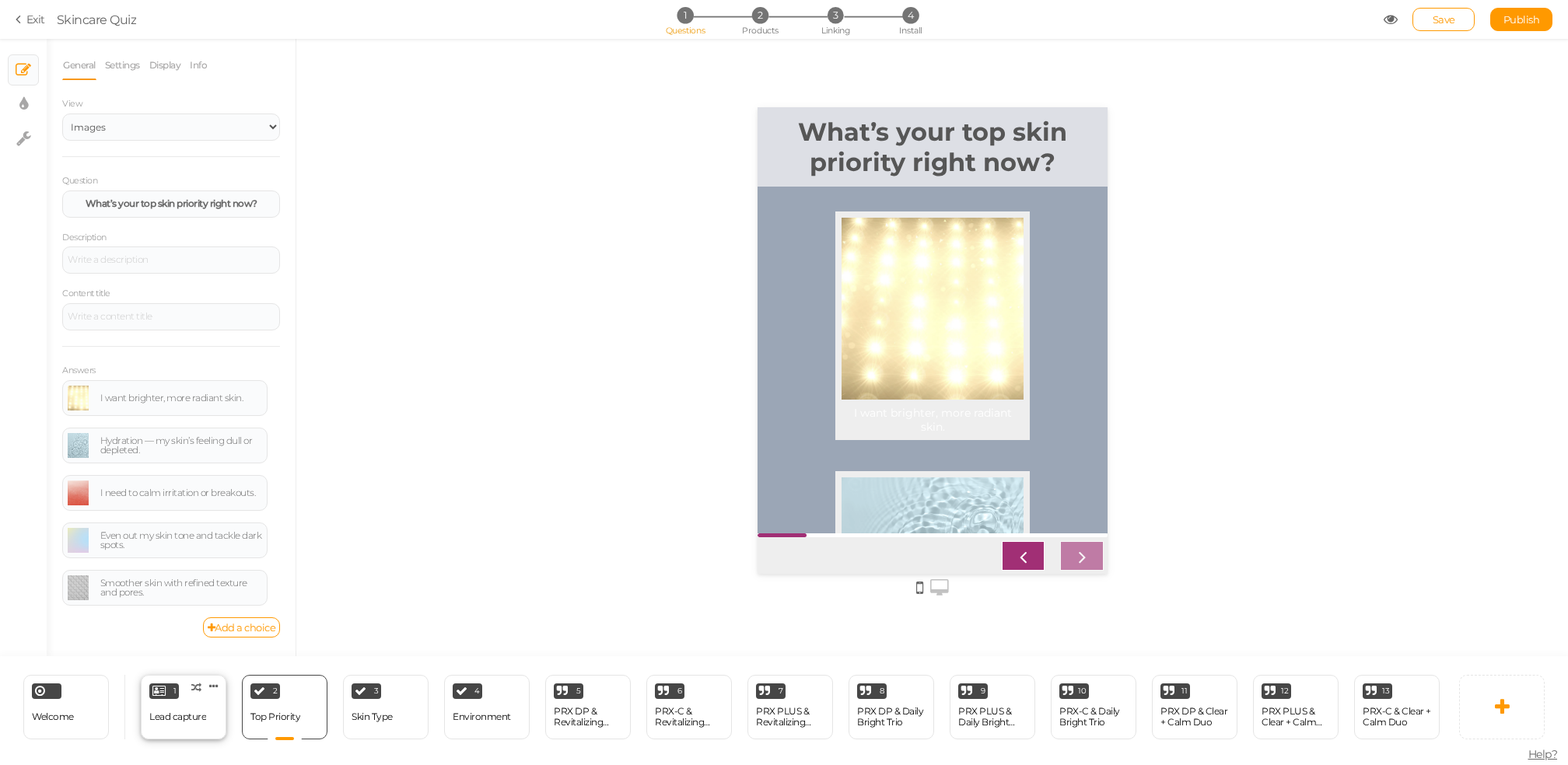 click on "Lead capture" at bounding box center [177, 717] 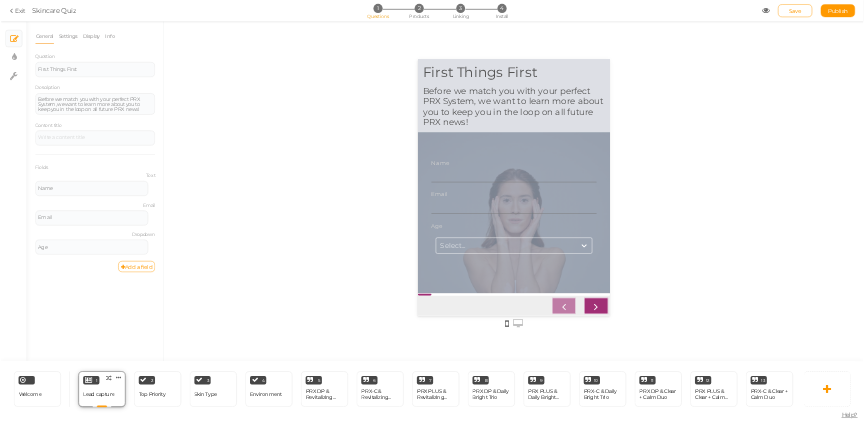 scroll, scrollTop: 0, scrollLeft: 0, axis: both 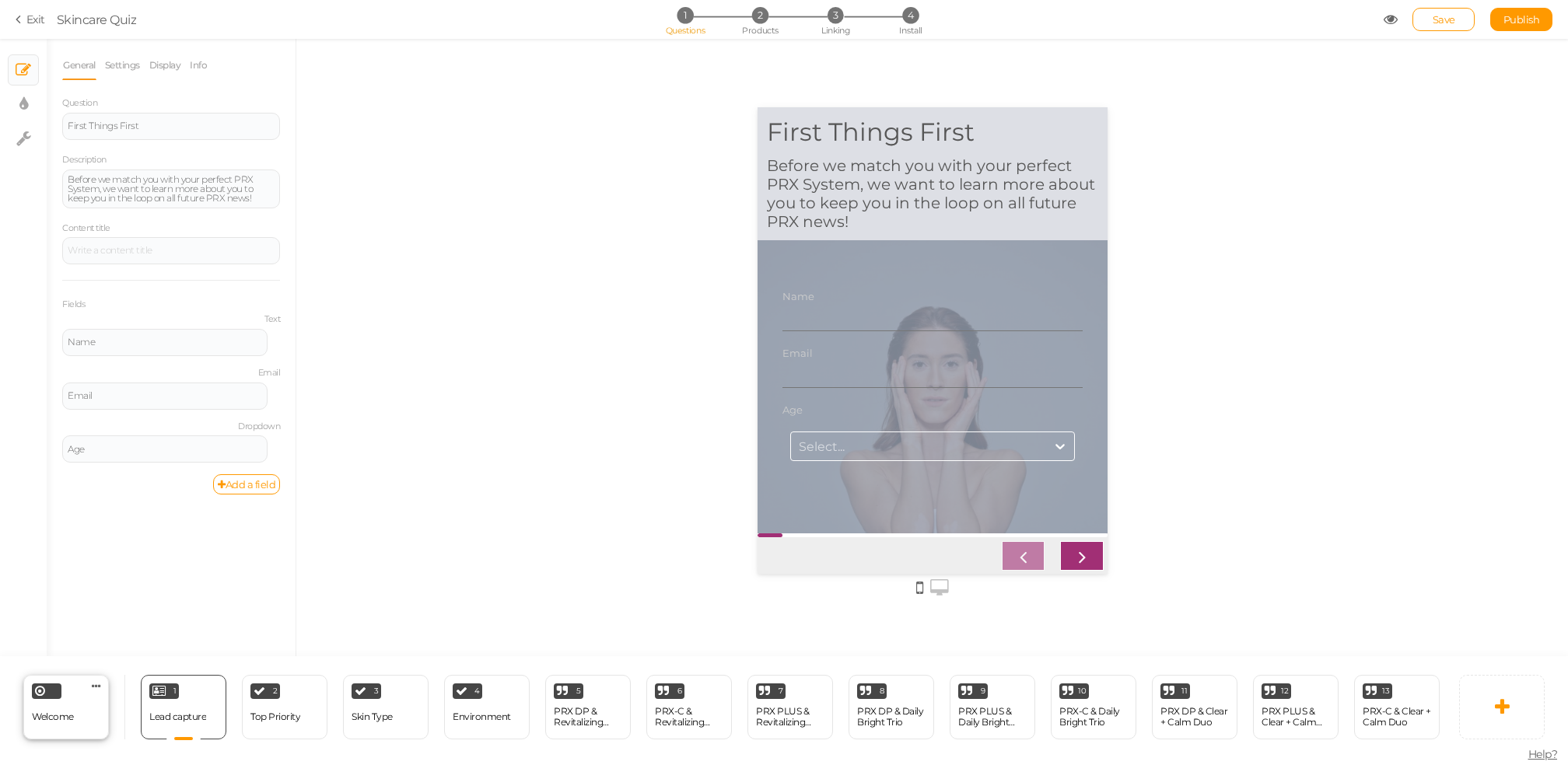 click on "Welcome                       Delete" at bounding box center (66, 707) 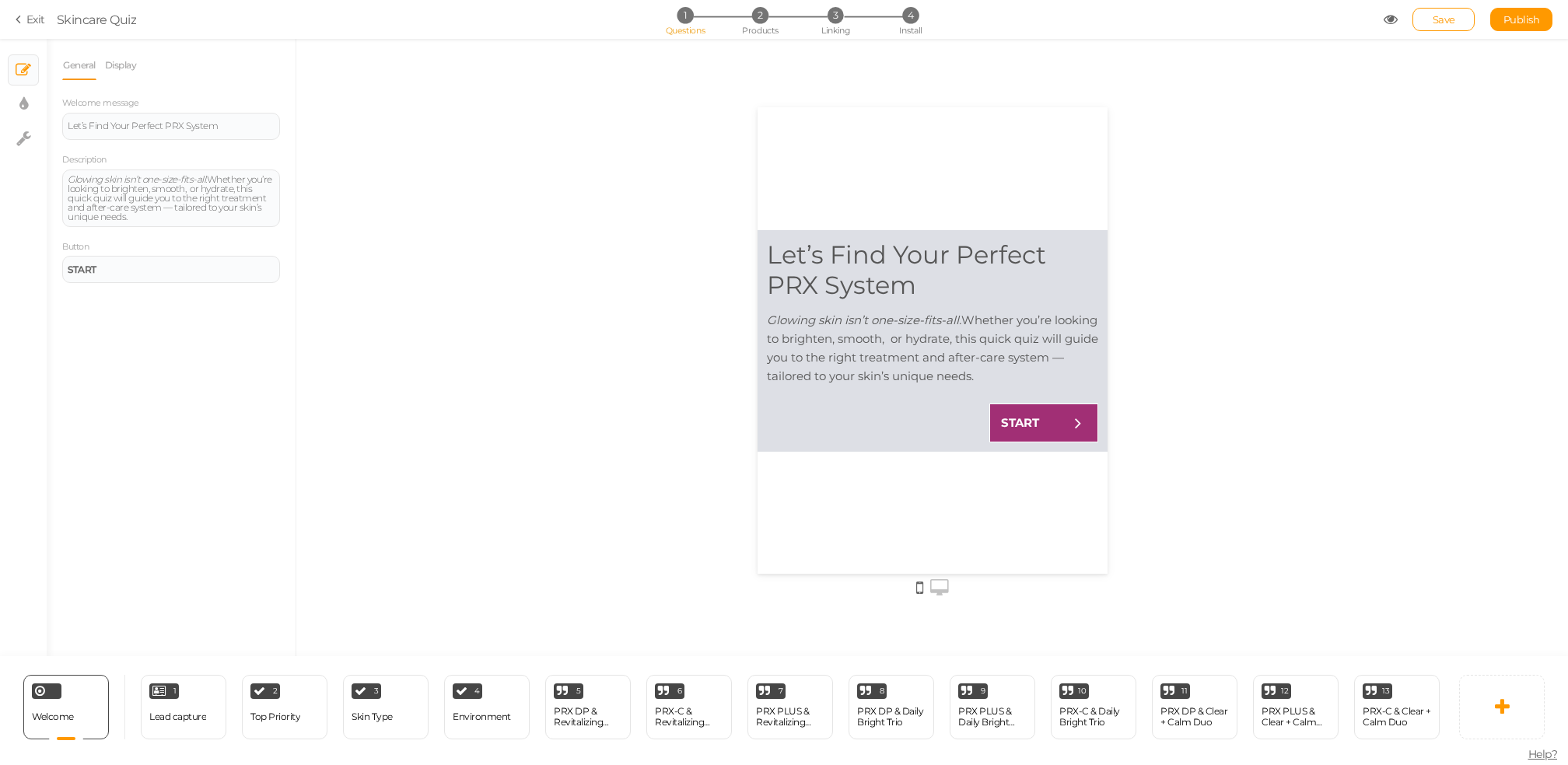 click at bounding box center (940, 588) 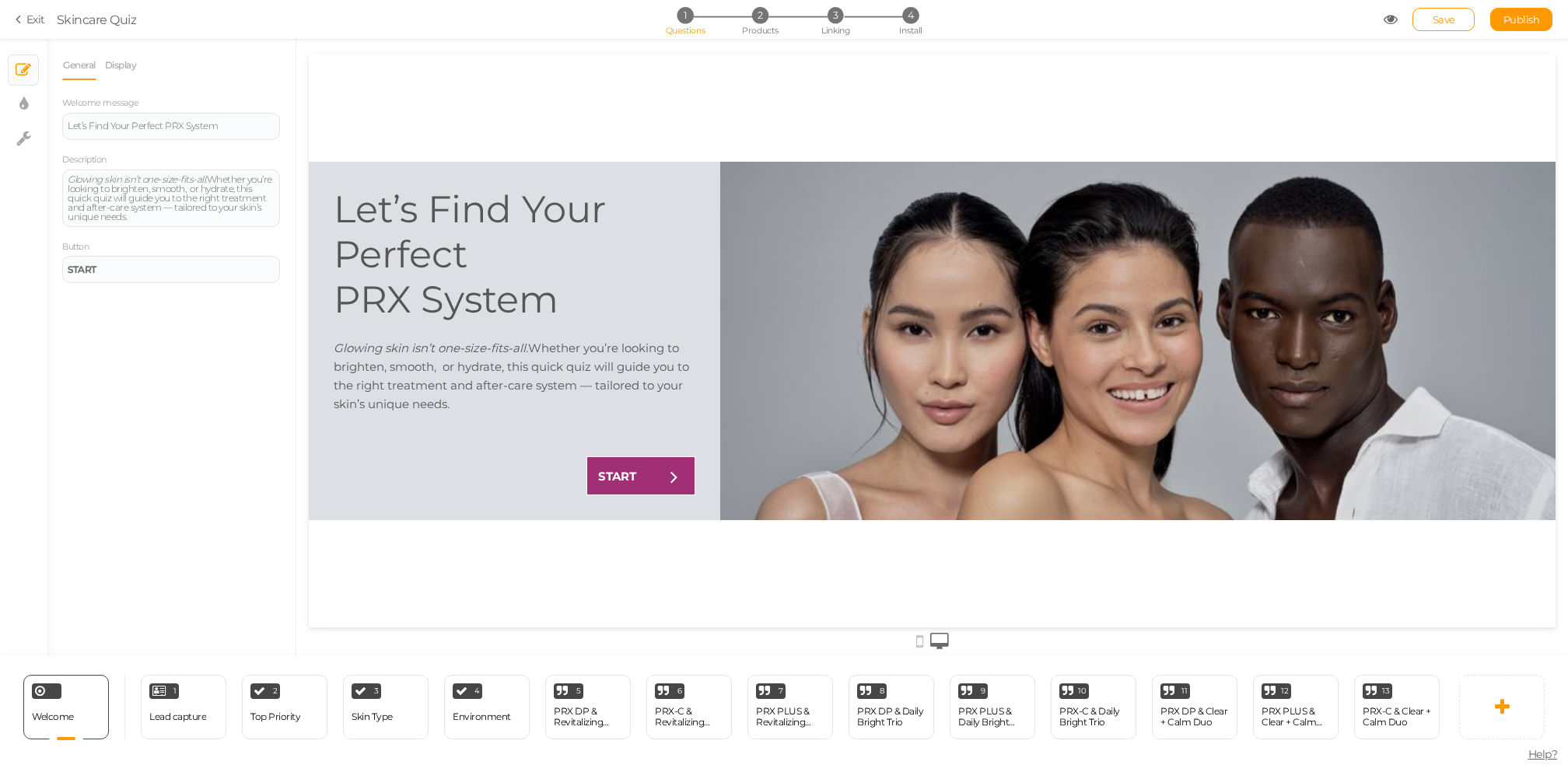 click at bounding box center [919, 641] 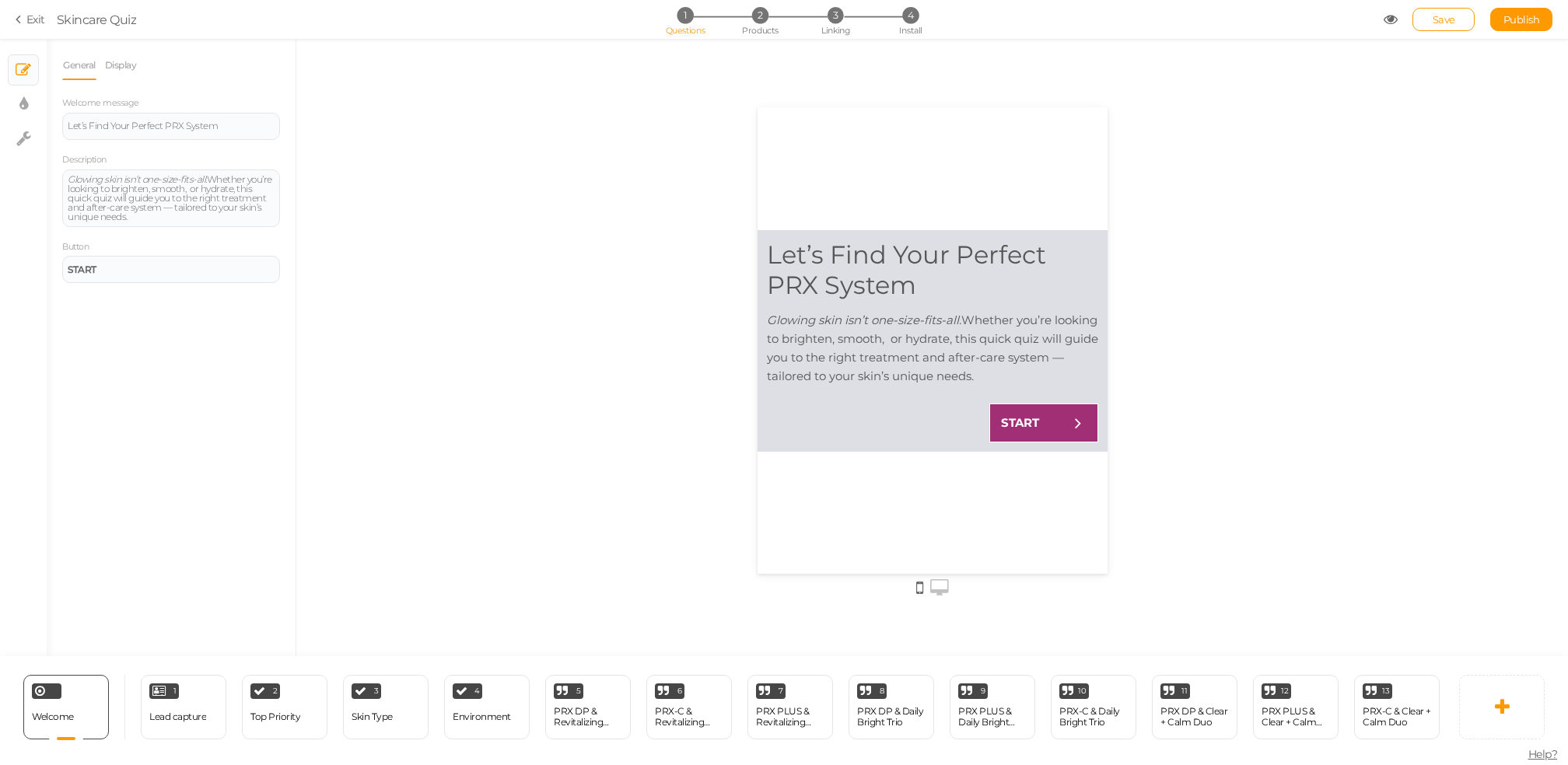 click at bounding box center (940, 588) 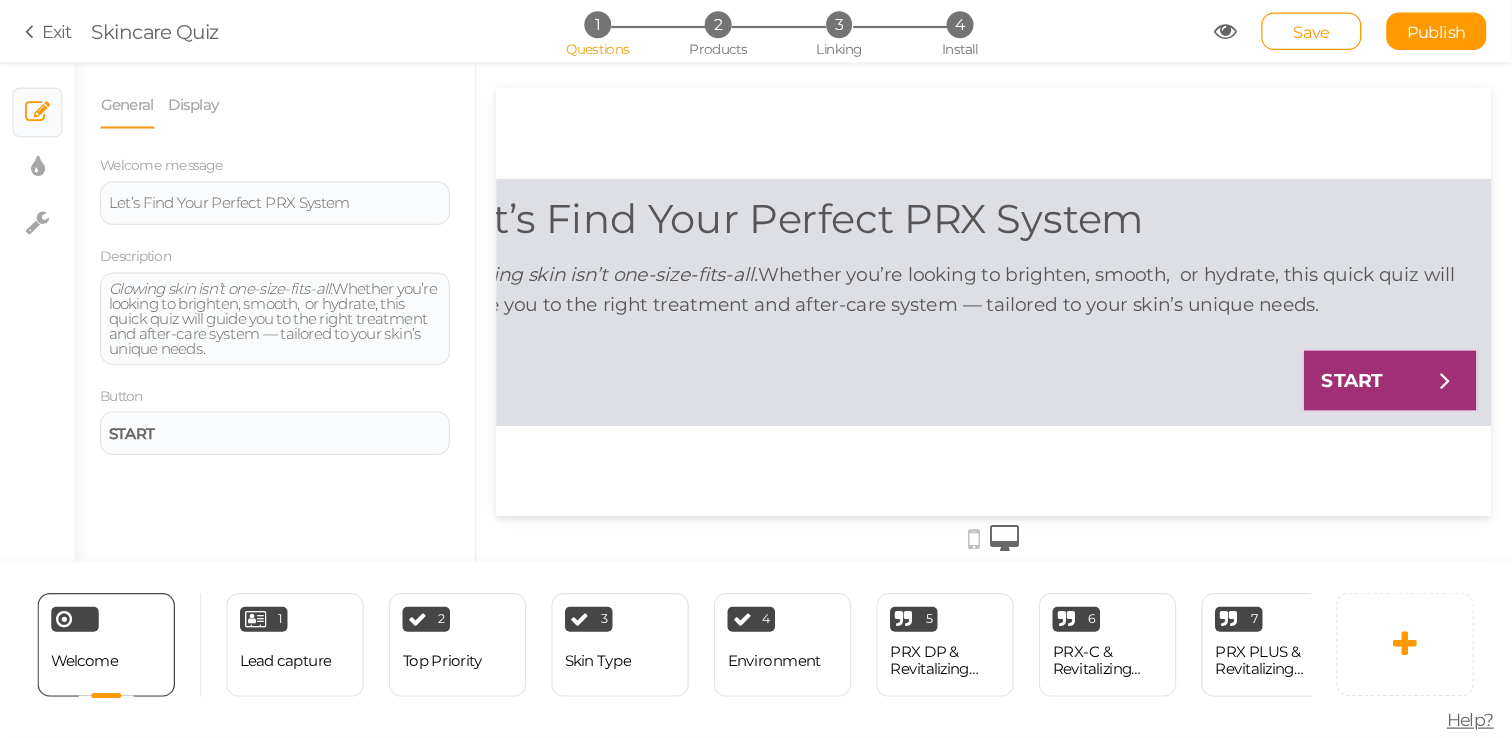 scroll, scrollTop: 0, scrollLeft: 0, axis: both 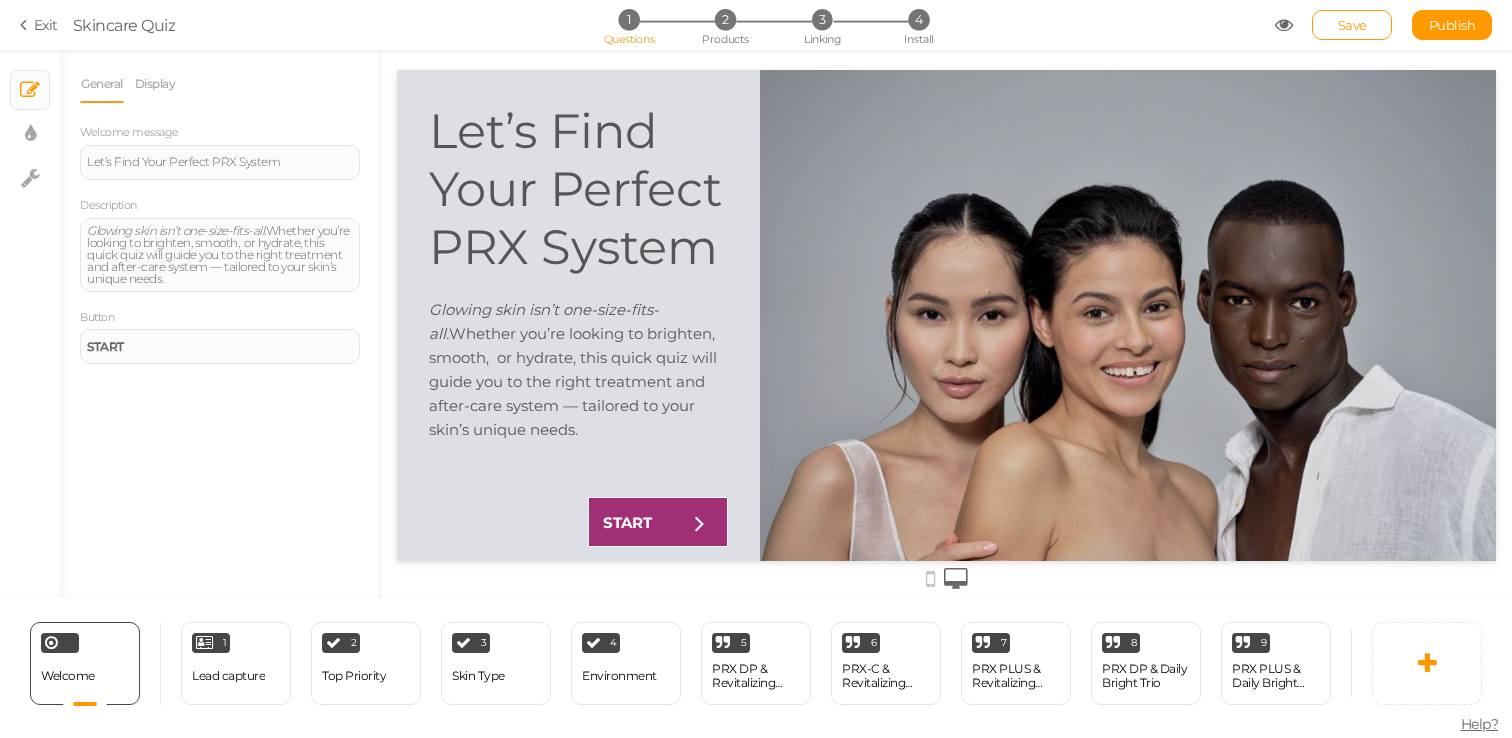 click at bounding box center (1128, 324) 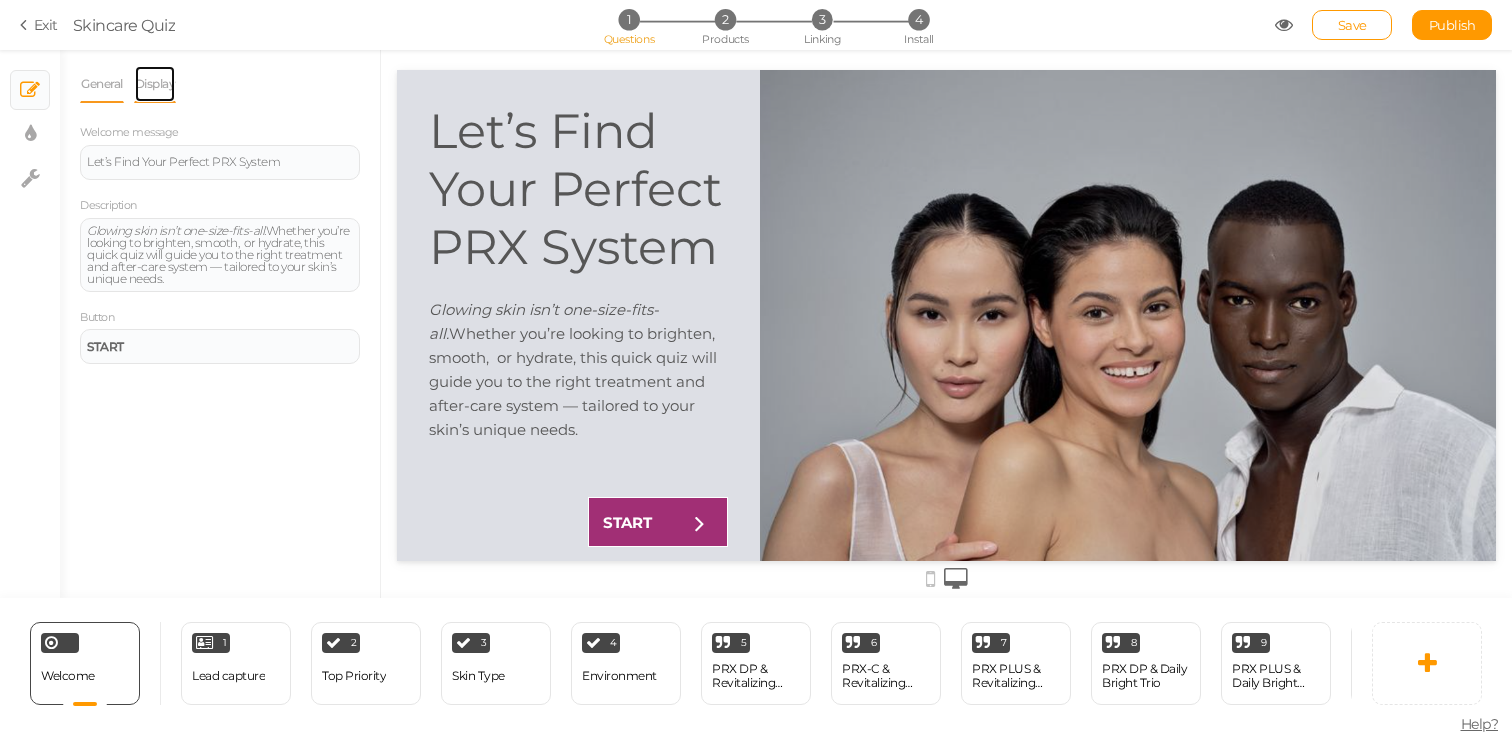 click on "Display" at bounding box center (155, 84) 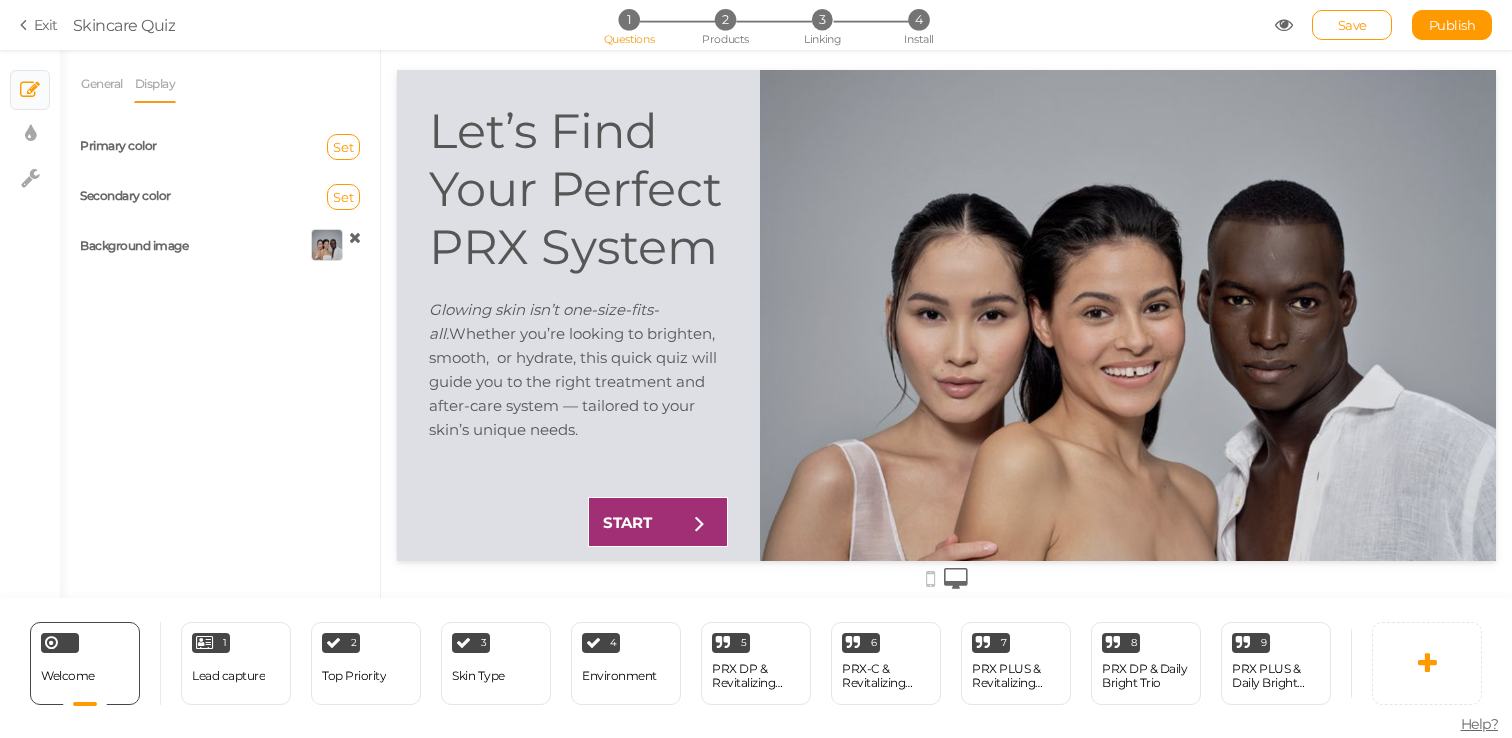 click at bounding box center [327, 247] 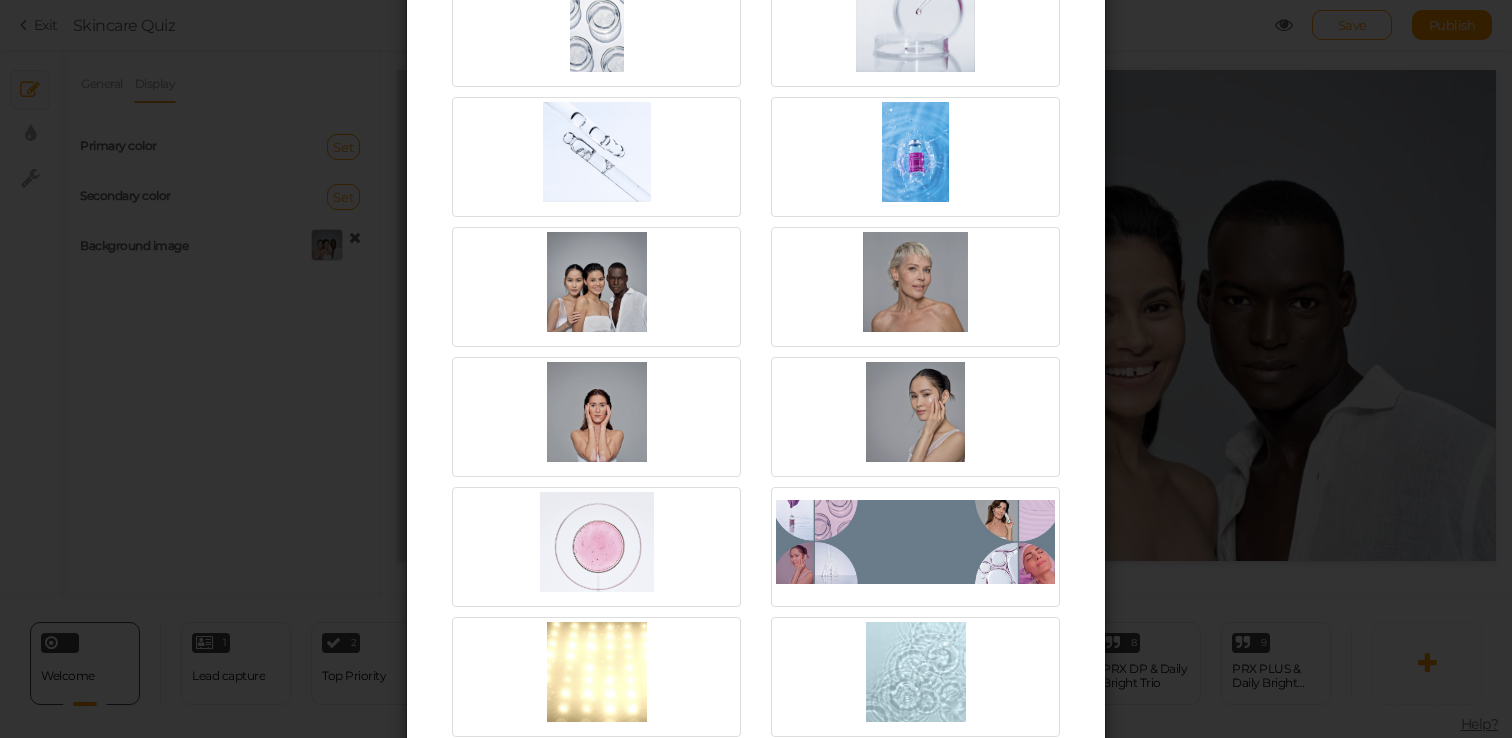 scroll, scrollTop: 1495, scrollLeft: 0, axis: vertical 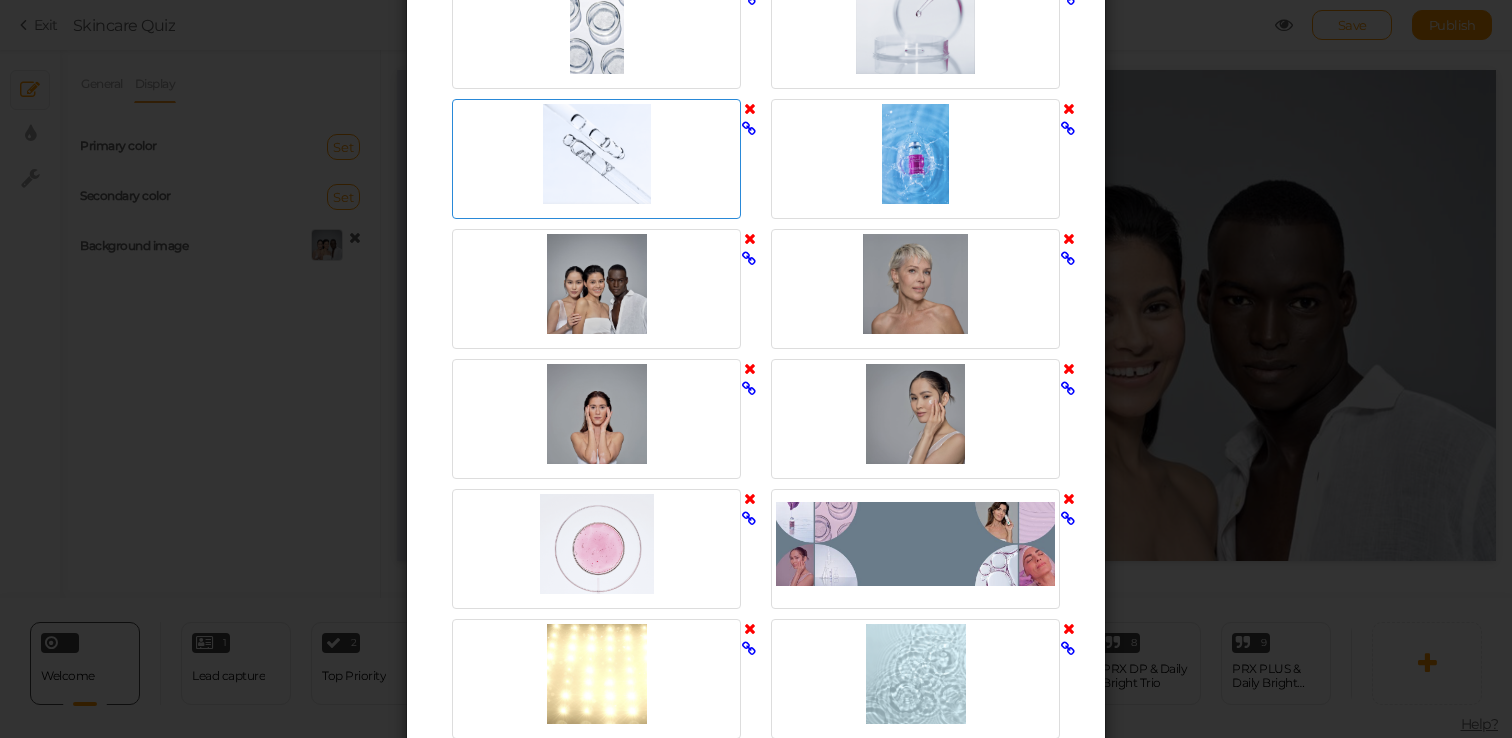 click at bounding box center [596, 154] 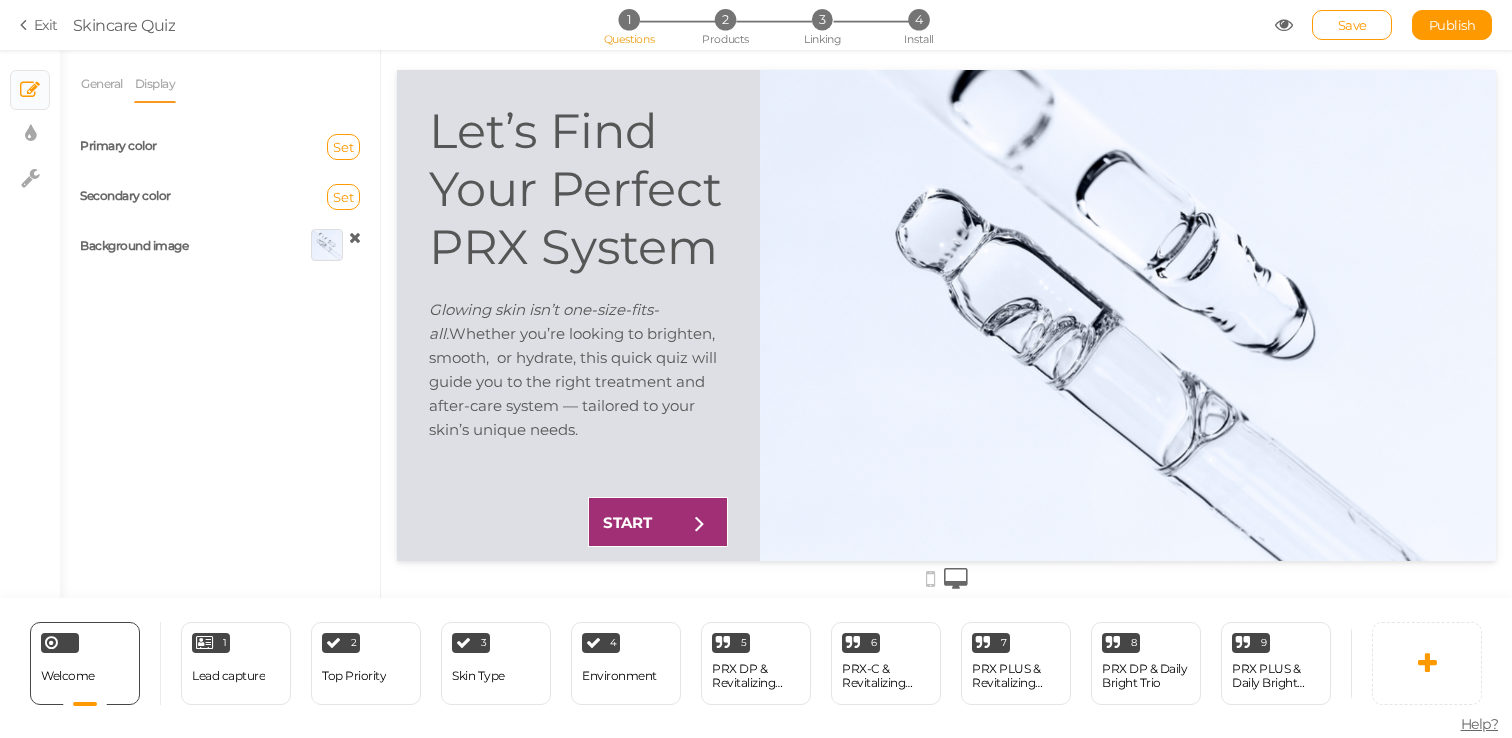 click at bounding box center [355, 237] 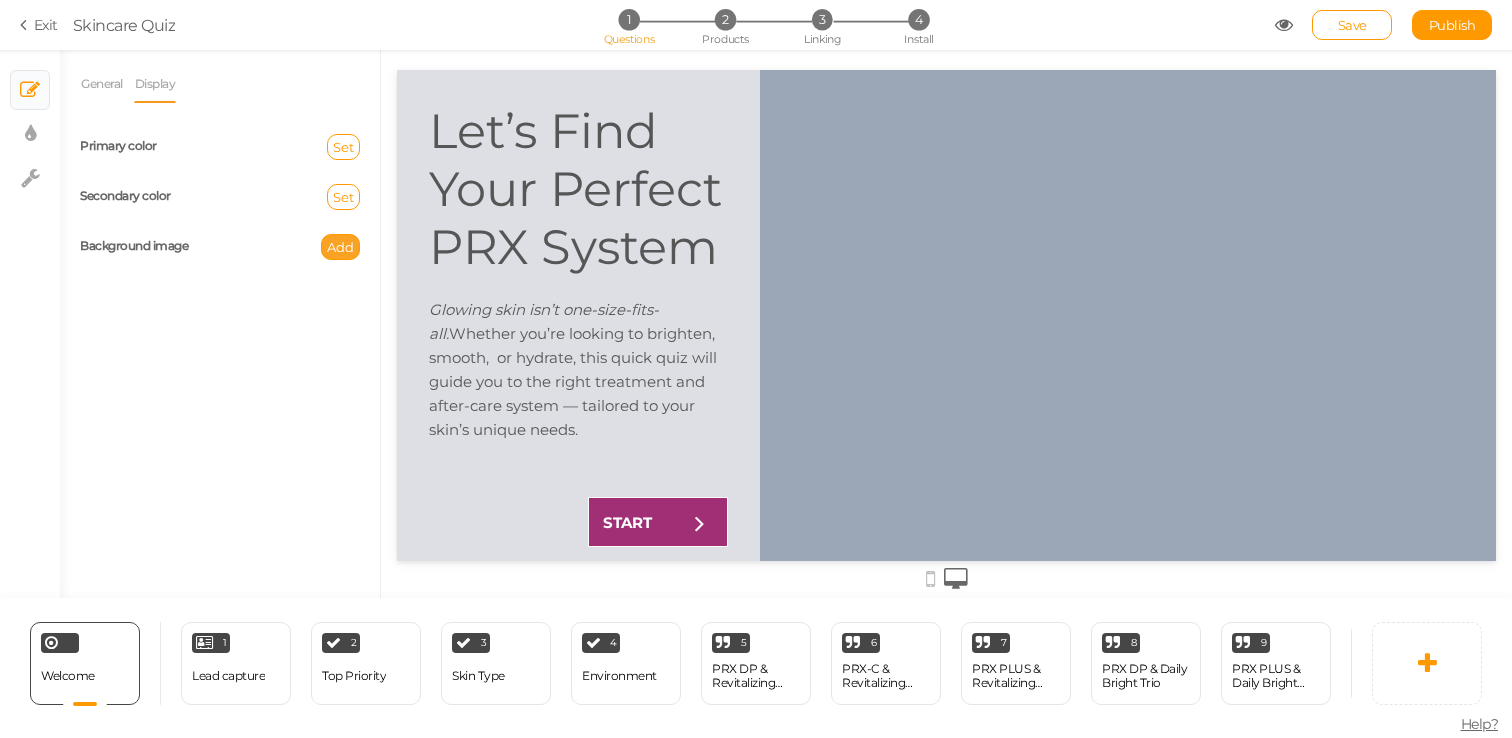 click on "Add" at bounding box center [340, 247] 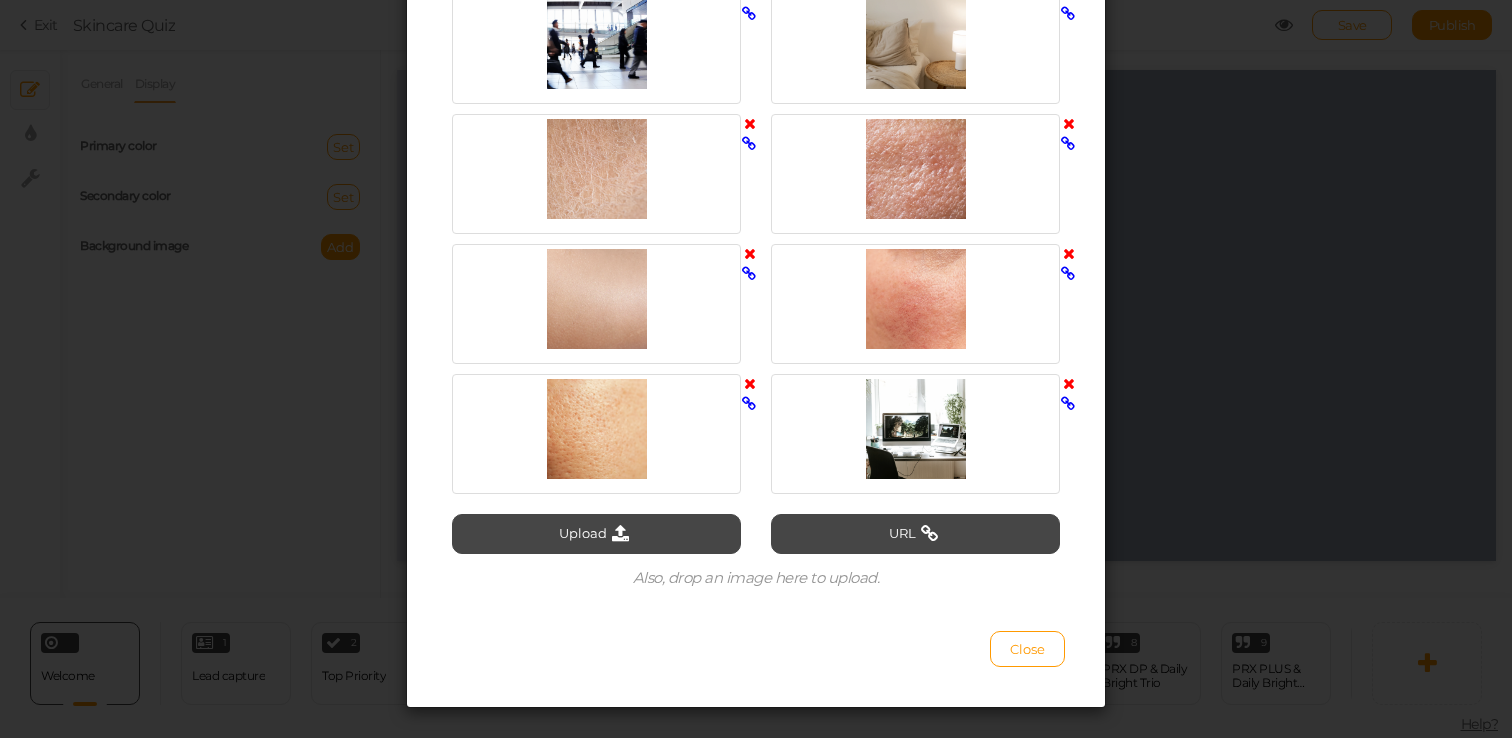 scroll, scrollTop: 2680, scrollLeft: 0, axis: vertical 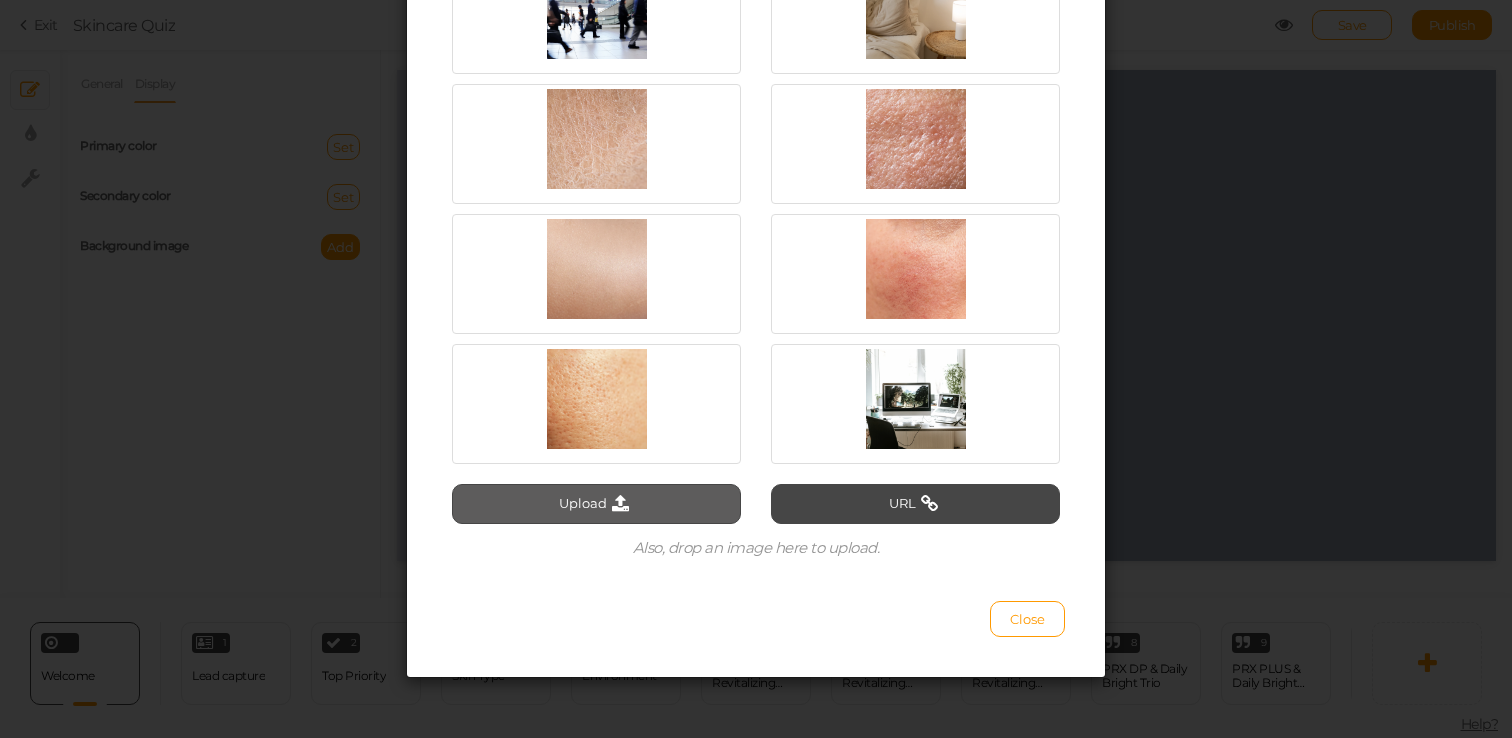 click on "Upload" at bounding box center (596, 504) 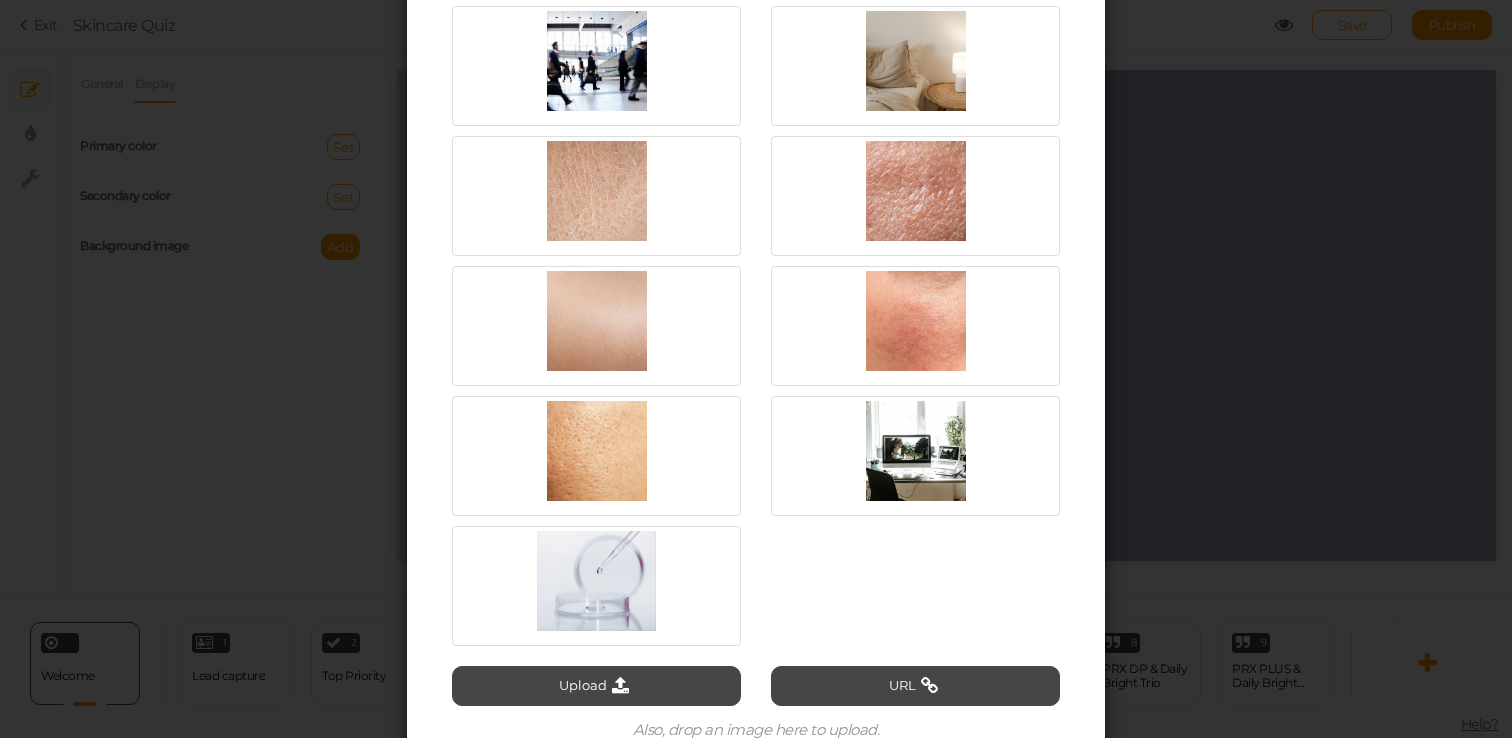 scroll, scrollTop: 2680, scrollLeft: 0, axis: vertical 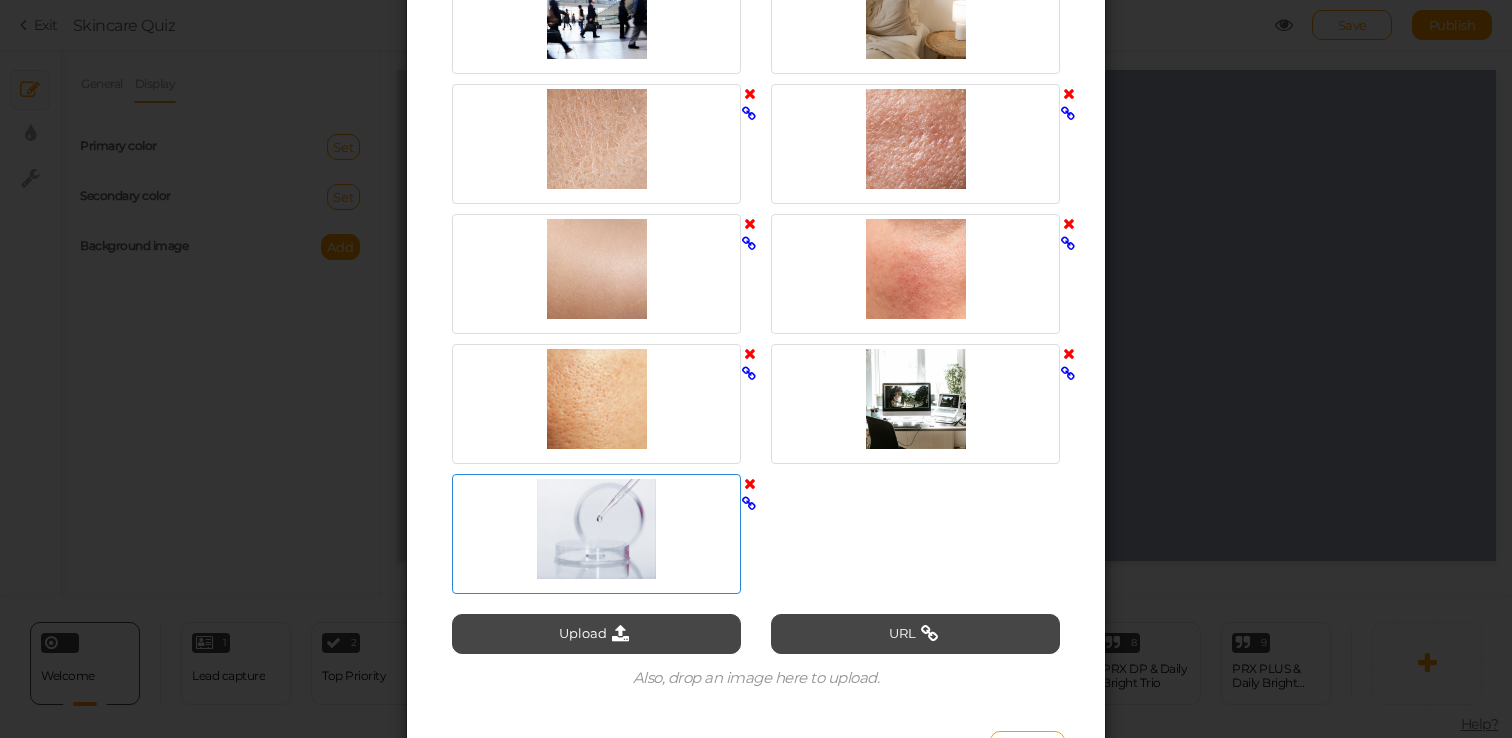click at bounding box center (596, 529) 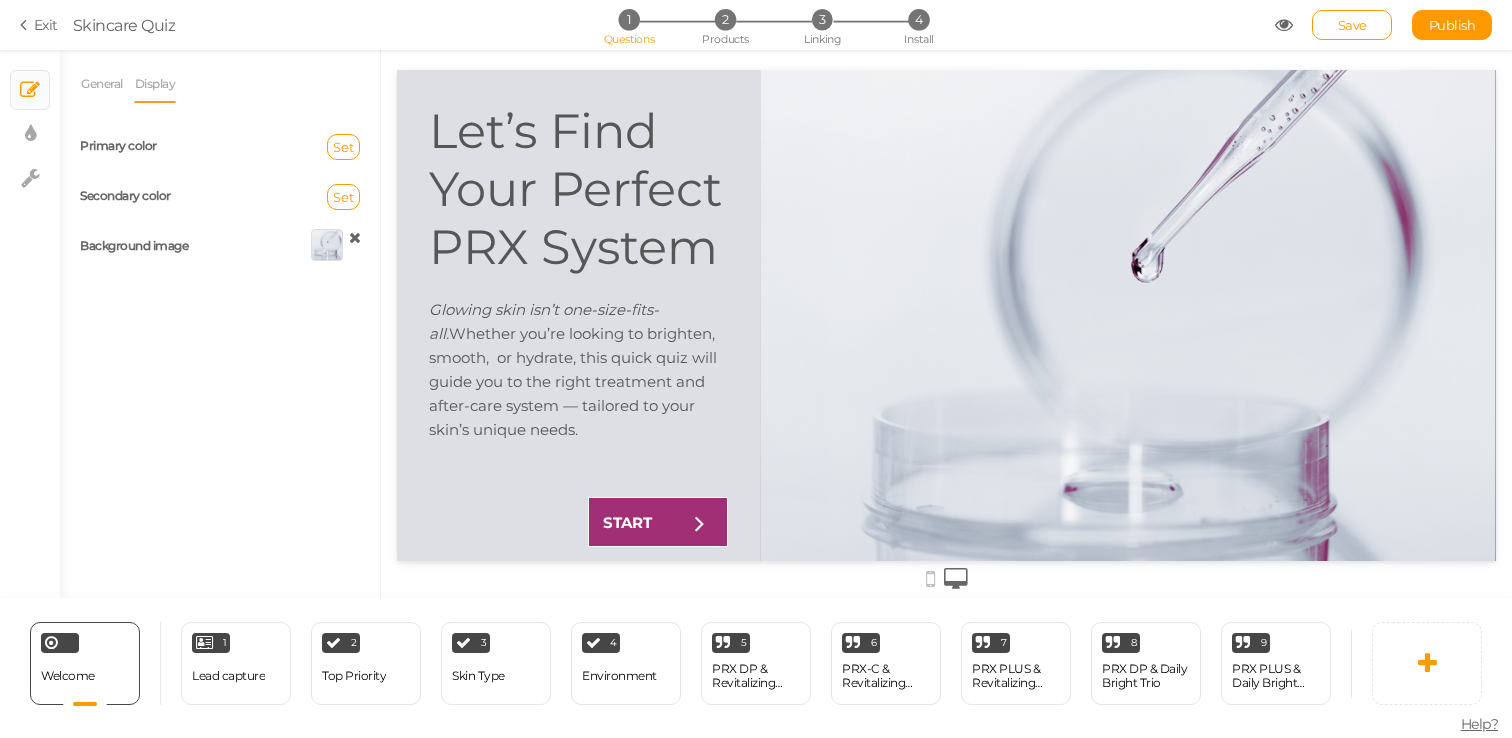 click at bounding box center (355, 237) 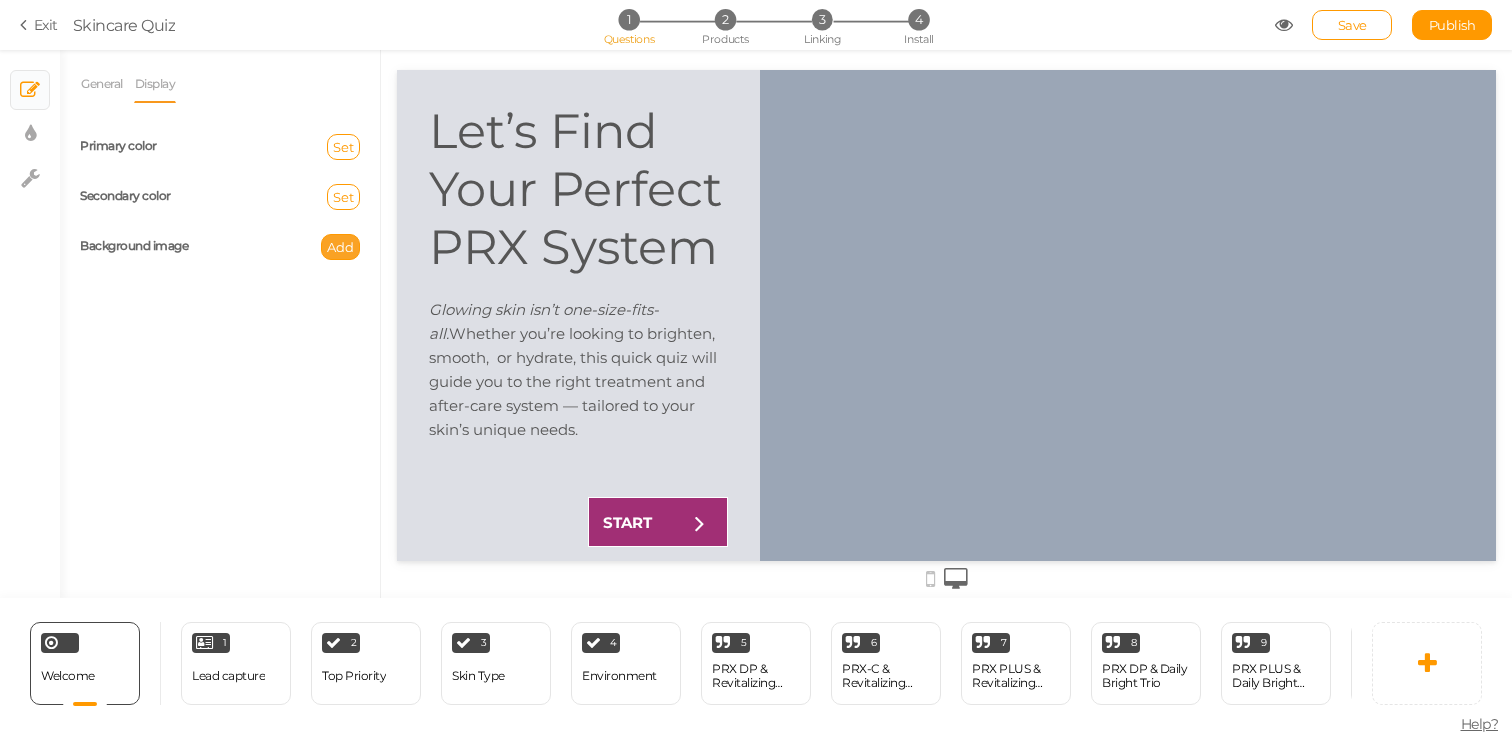 click on "Add" at bounding box center [340, 247] 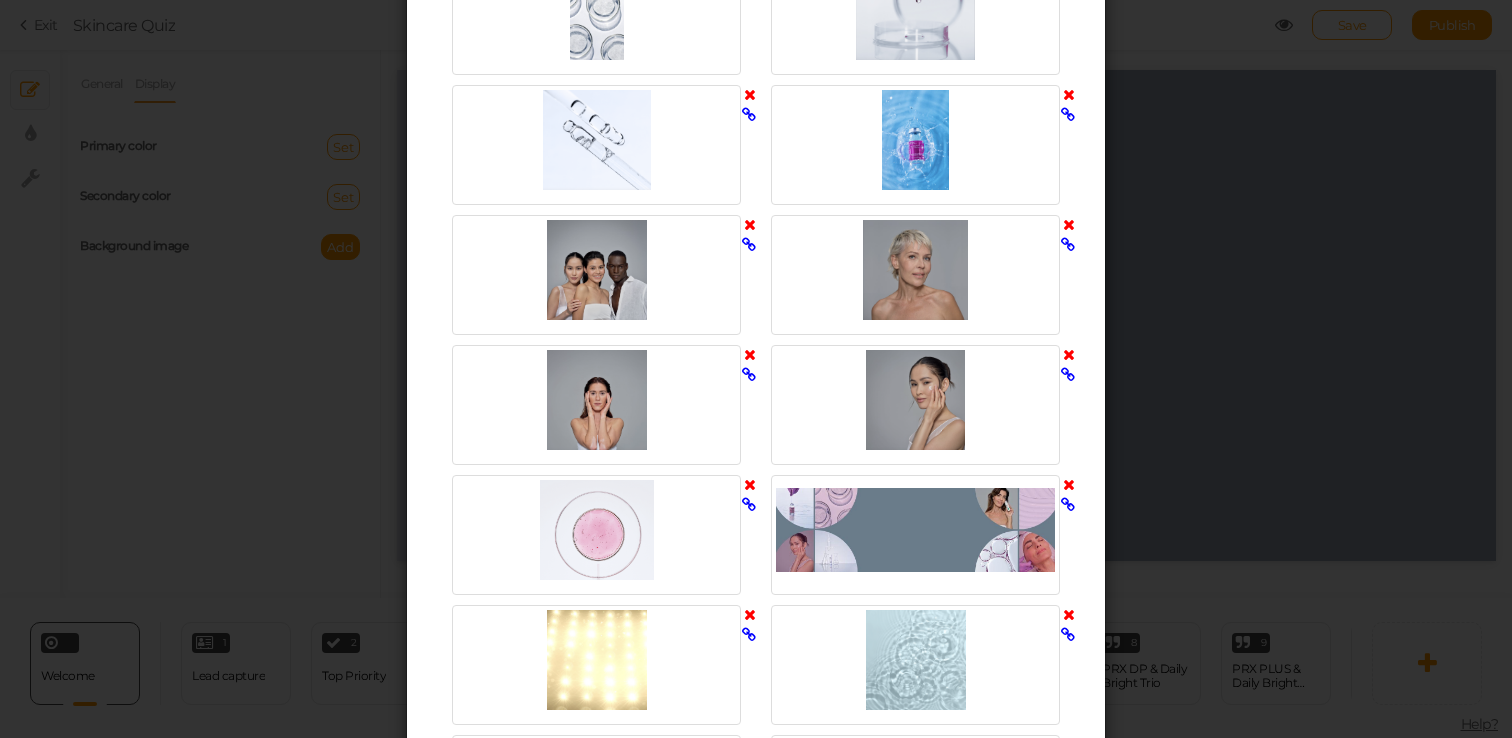 scroll, scrollTop: 1507, scrollLeft: 0, axis: vertical 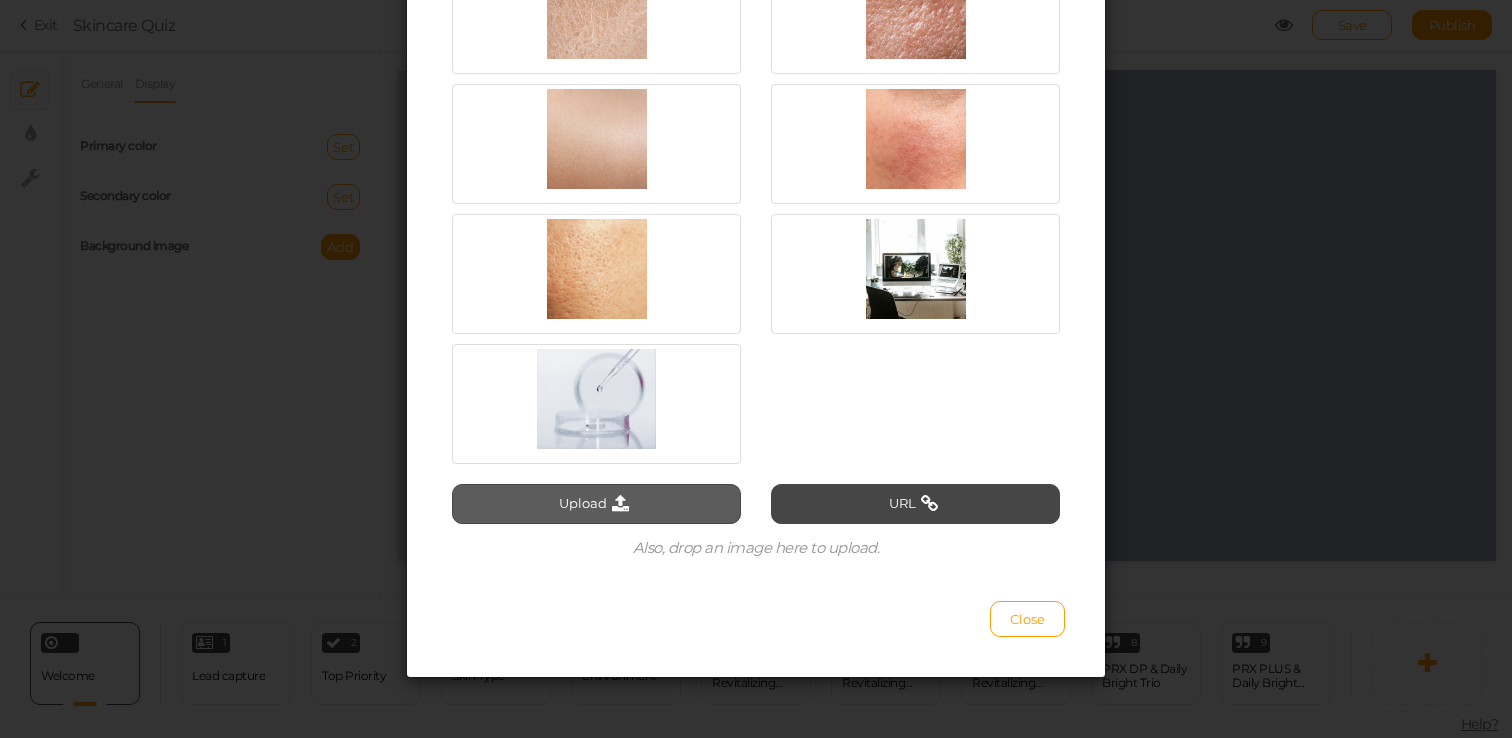 click at bounding box center (620, 504) 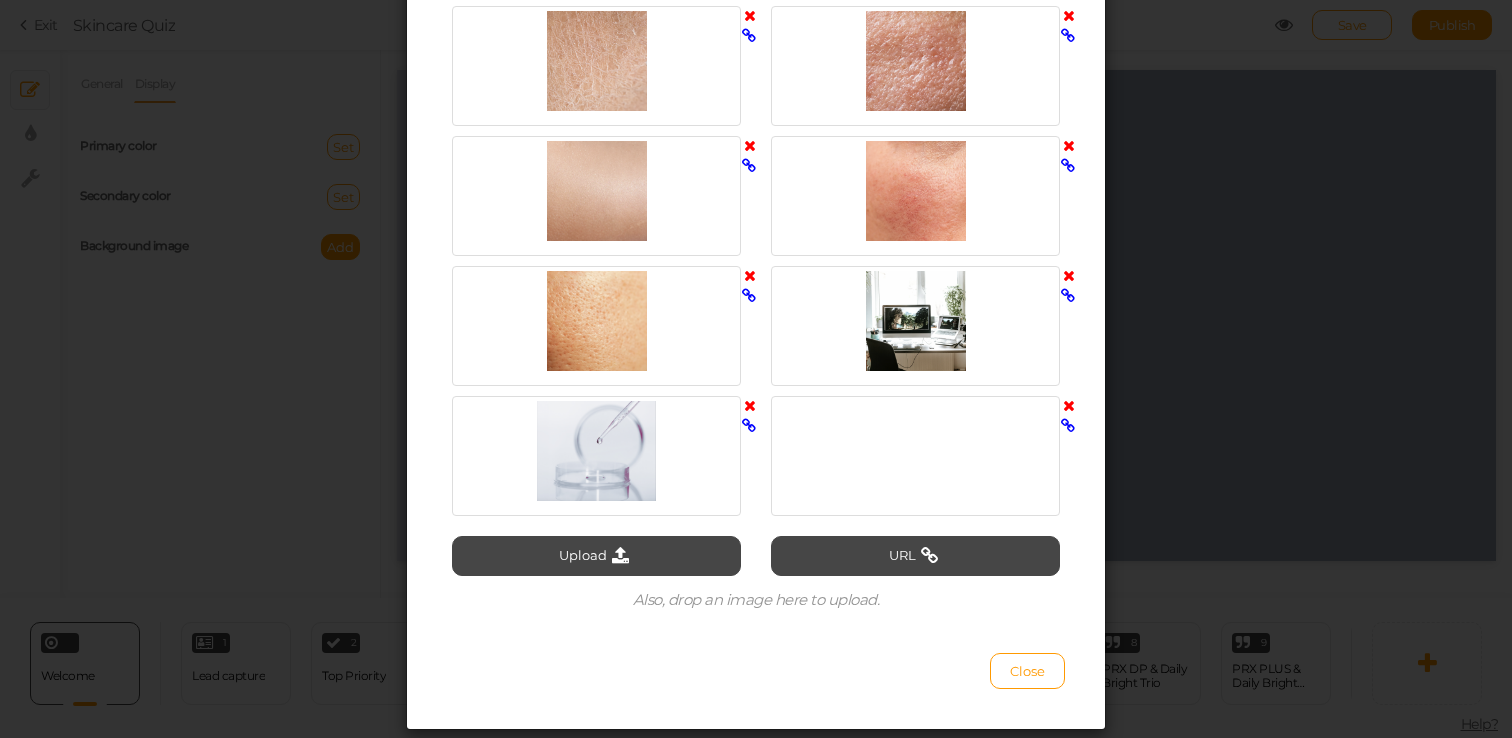 scroll, scrollTop: 2810, scrollLeft: 0, axis: vertical 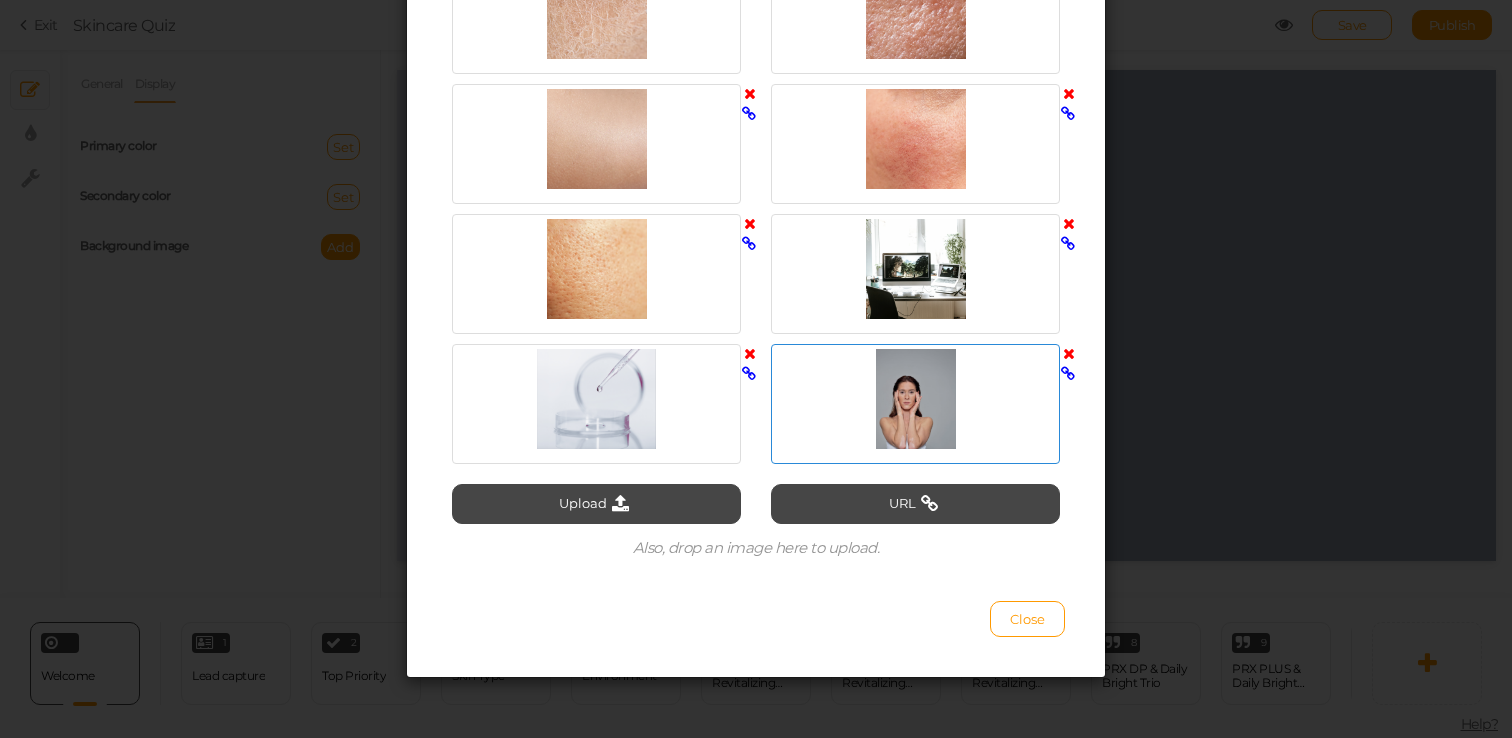 click at bounding box center (915, 399) 